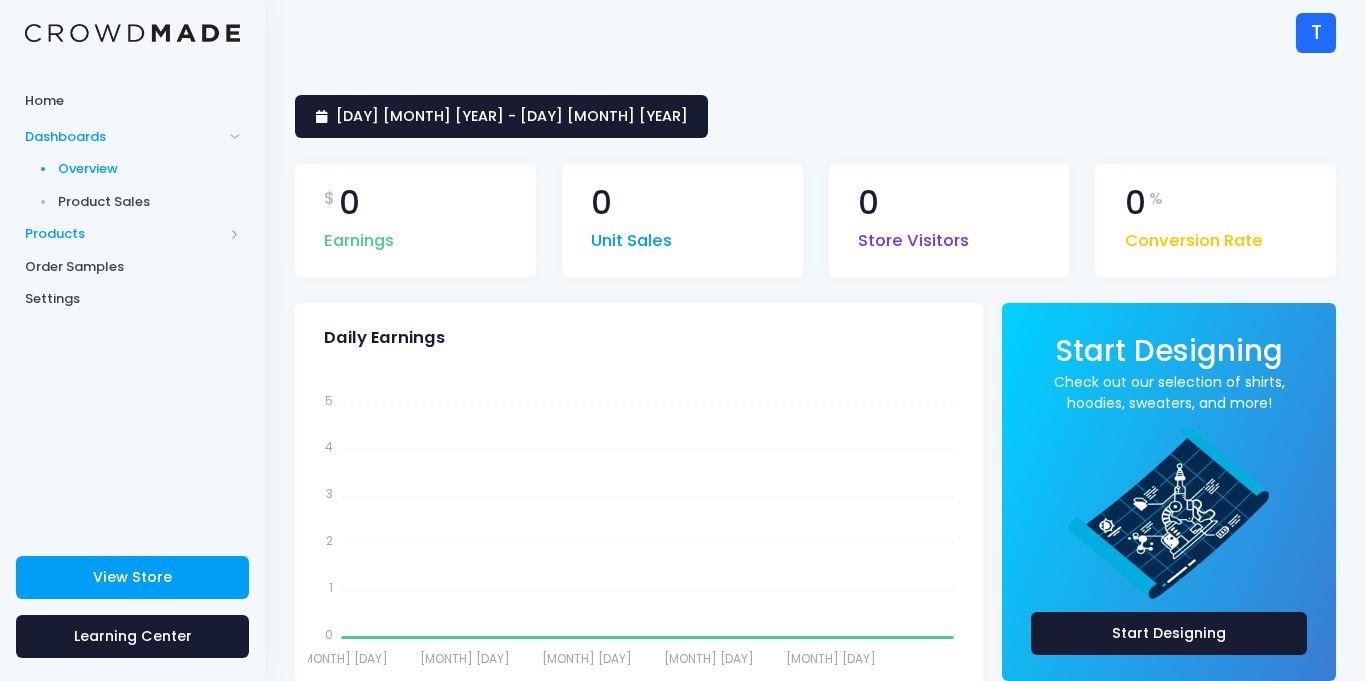 scroll, scrollTop: 0, scrollLeft: 0, axis: both 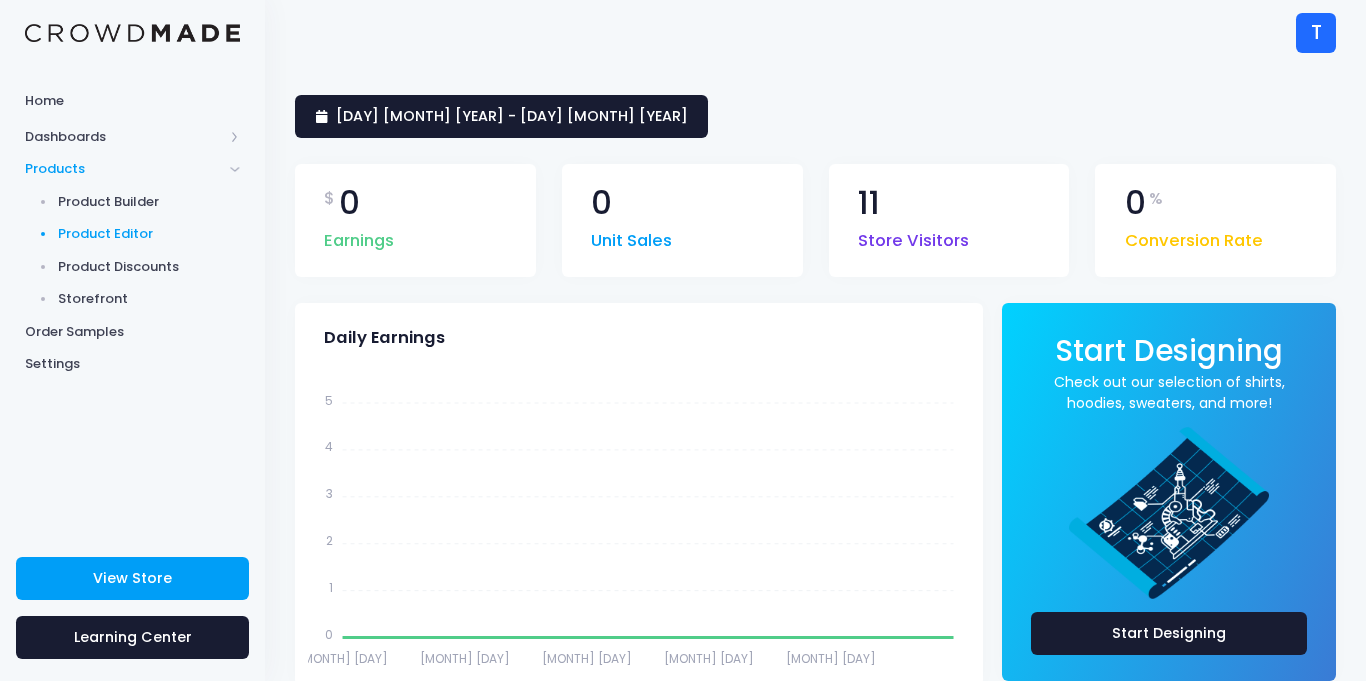 click on "Product Editor" at bounding box center [149, 234] 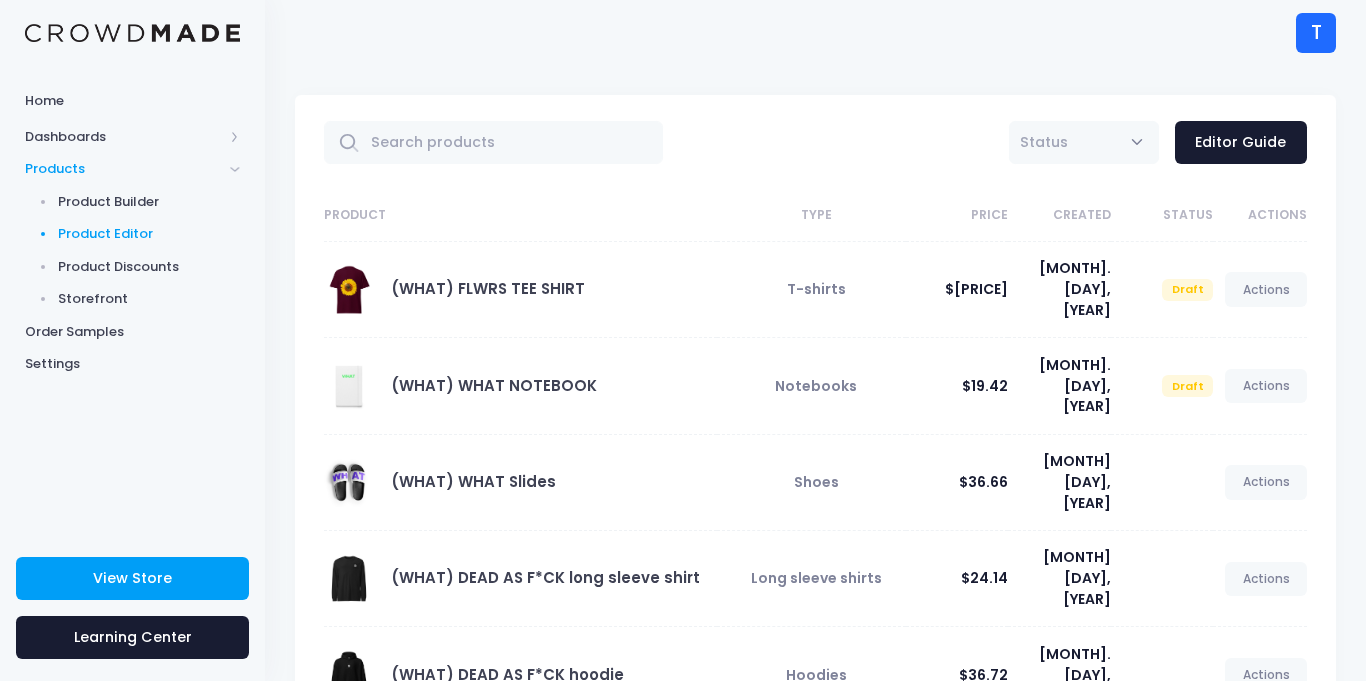 scroll, scrollTop: 0, scrollLeft: 0, axis: both 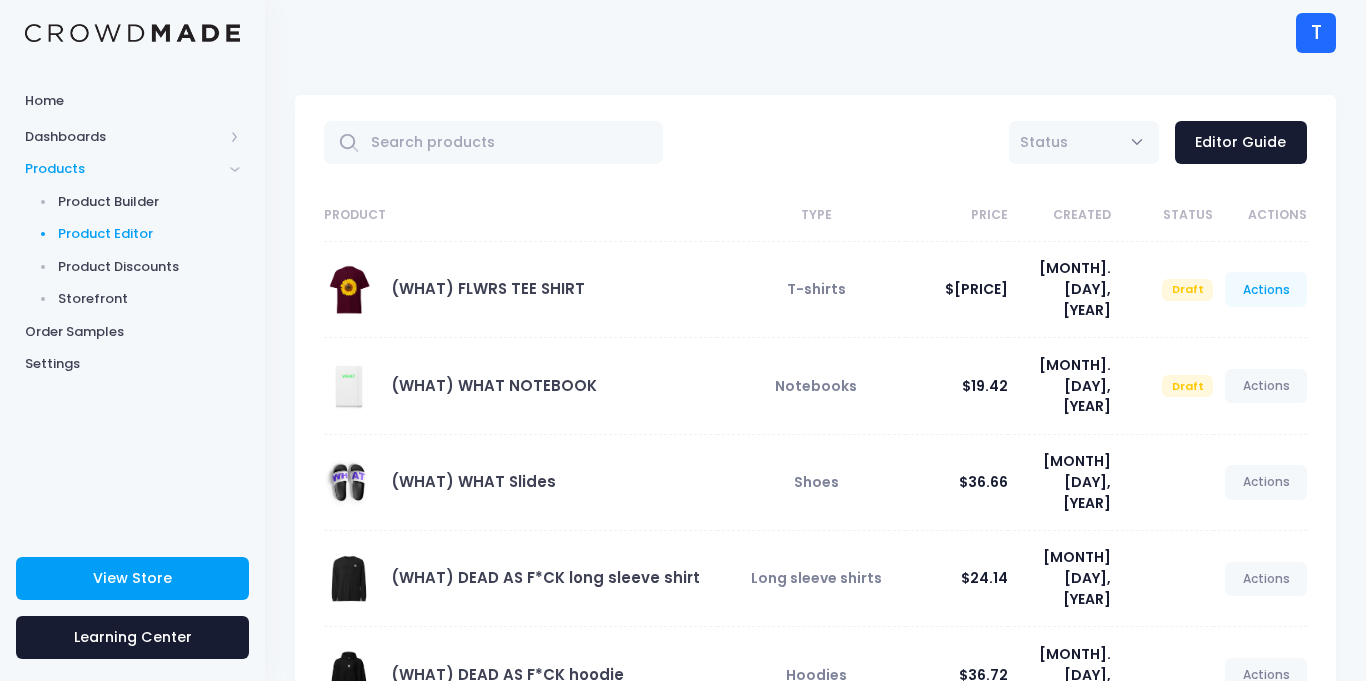 click on "Actions" at bounding box center (1266, 289) 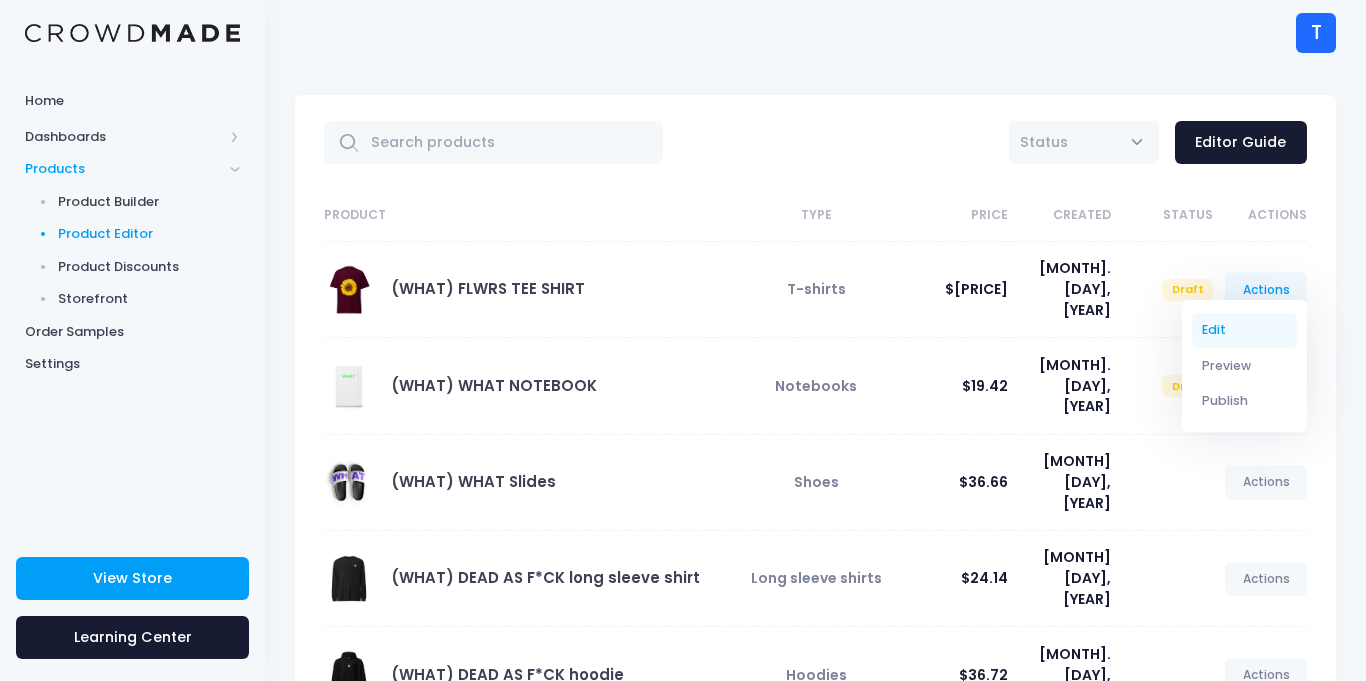 click on "Edit" at bounding box center (1245, 330) 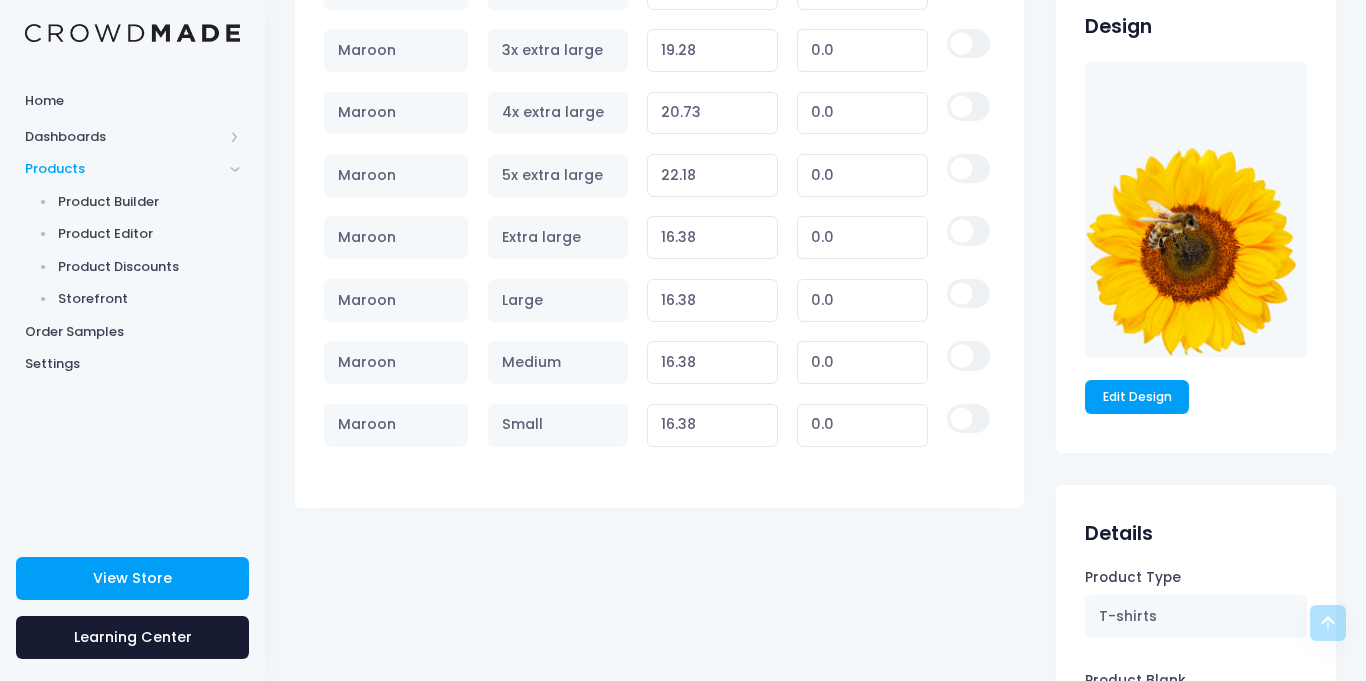 scroll, scrollTop: 1261, scrollLeft: 0, axis: vertical 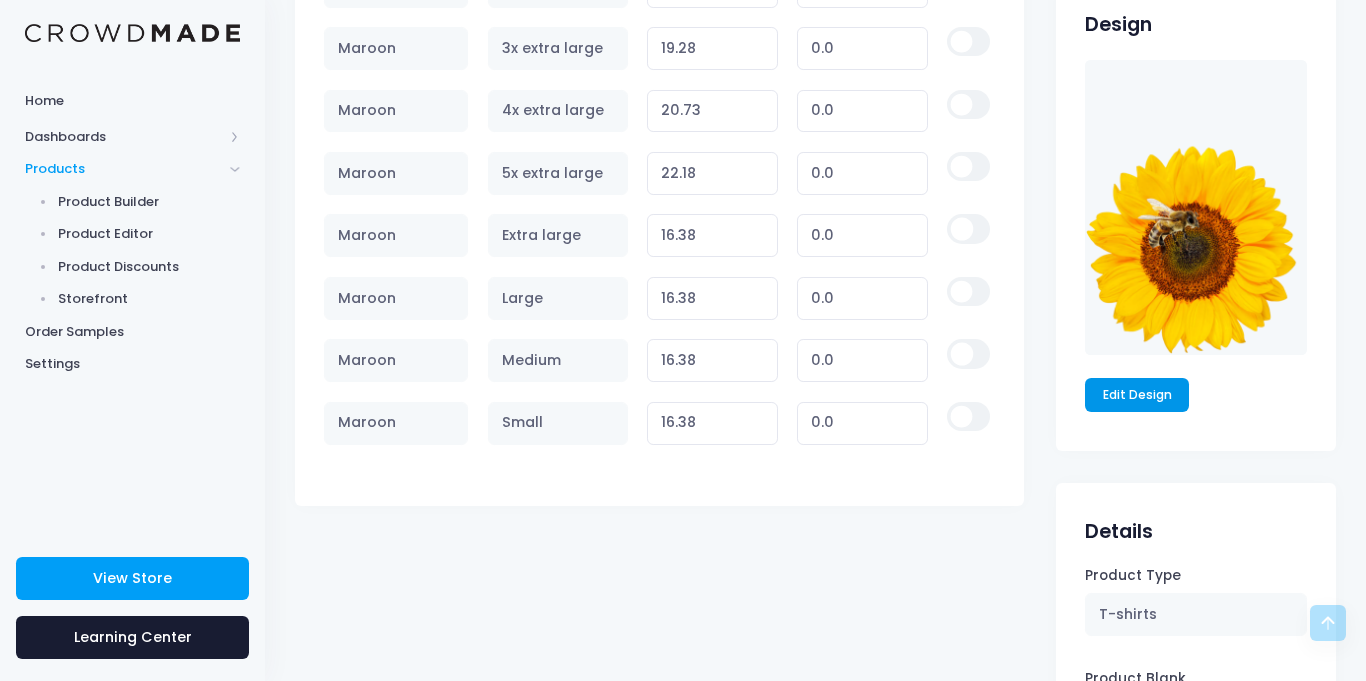 click on "Edit Design" at bounding box center (1137, 395) 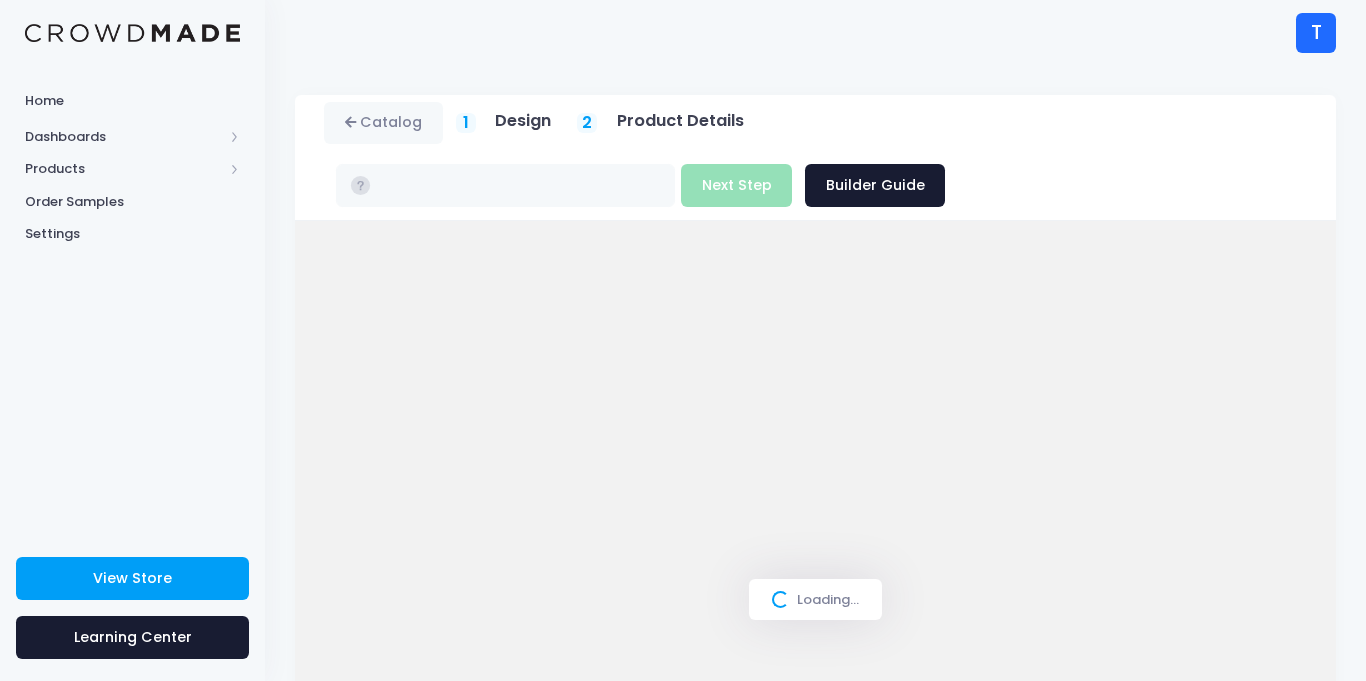 scroll, scrollTop: 0, scrollLeft: 0, axis: both 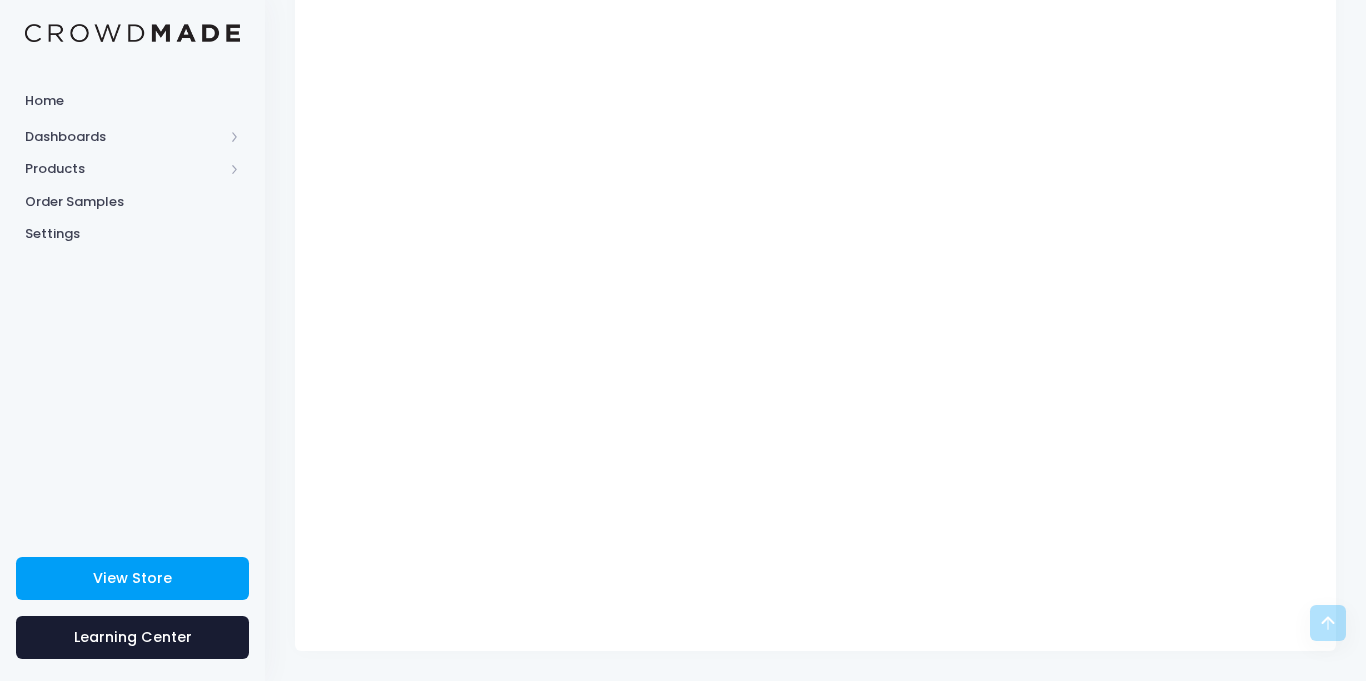 type on "$16.38 - $22.18" 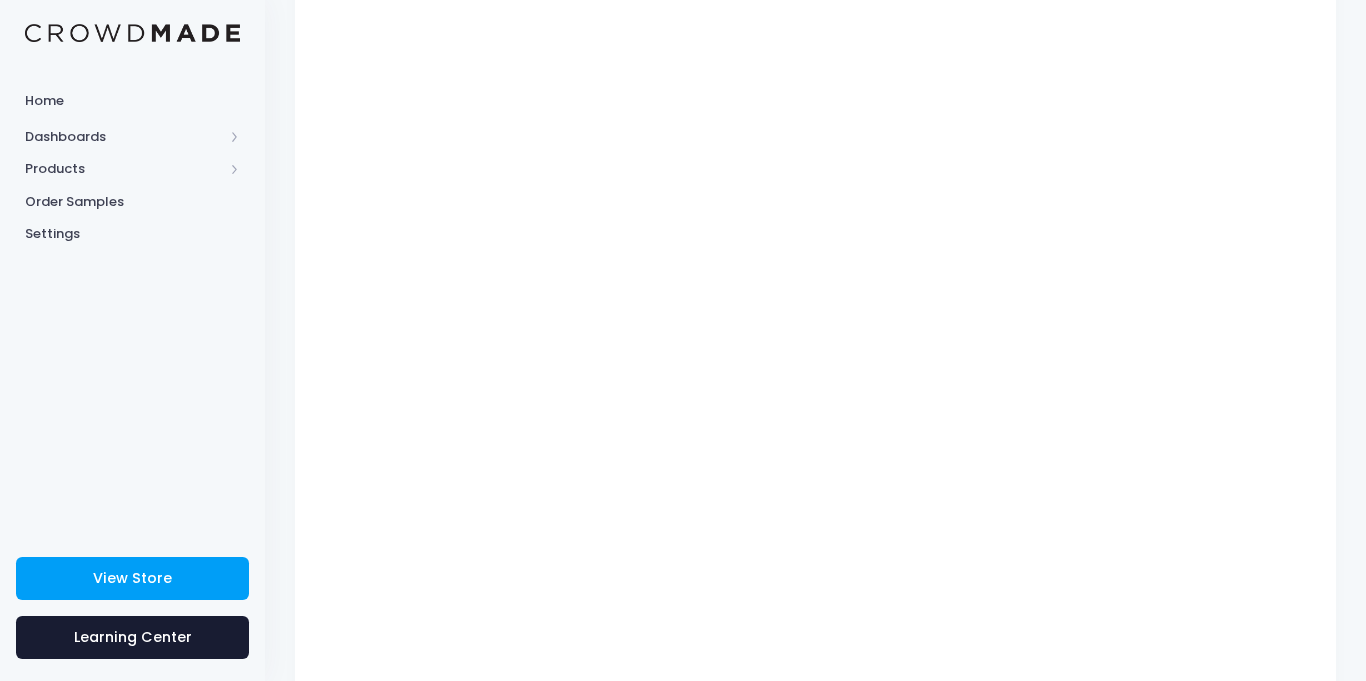 scroll, scrollTop: 275, scrollLeft: 0, axis: vertical 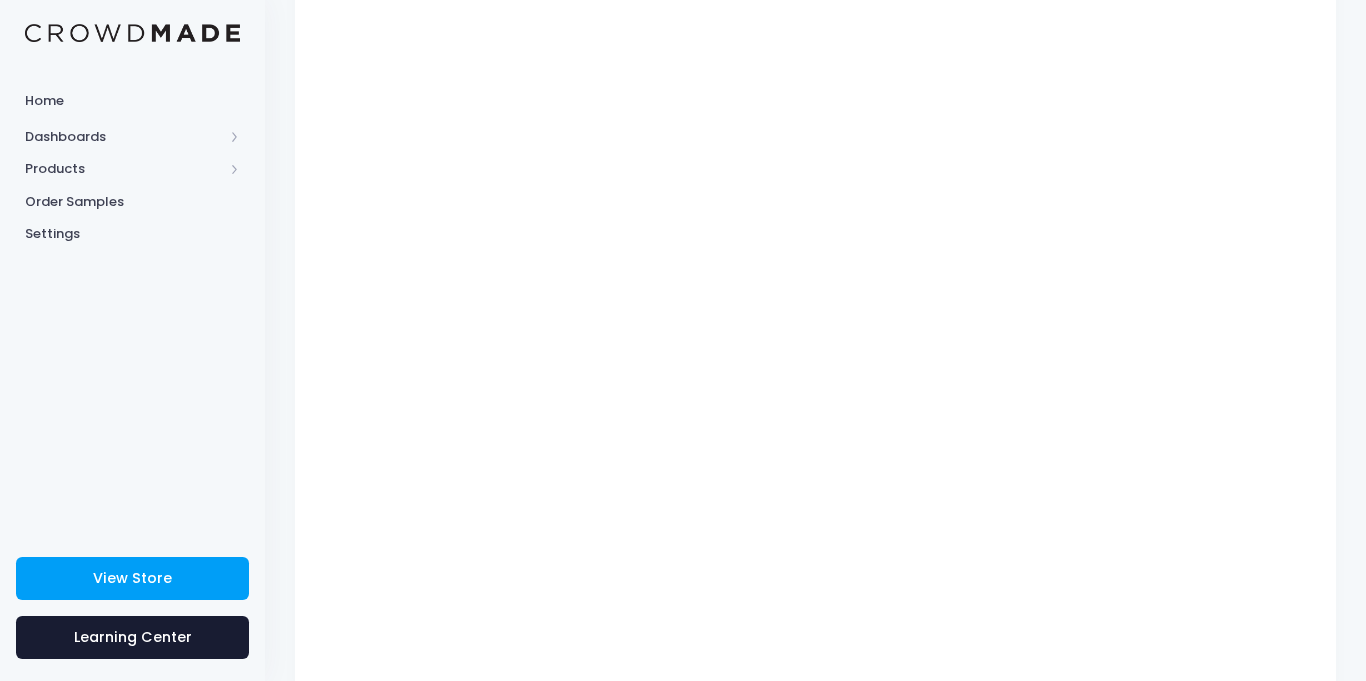 click on "Catalog
1
Design
2
$" at bounding box center (815, 261) 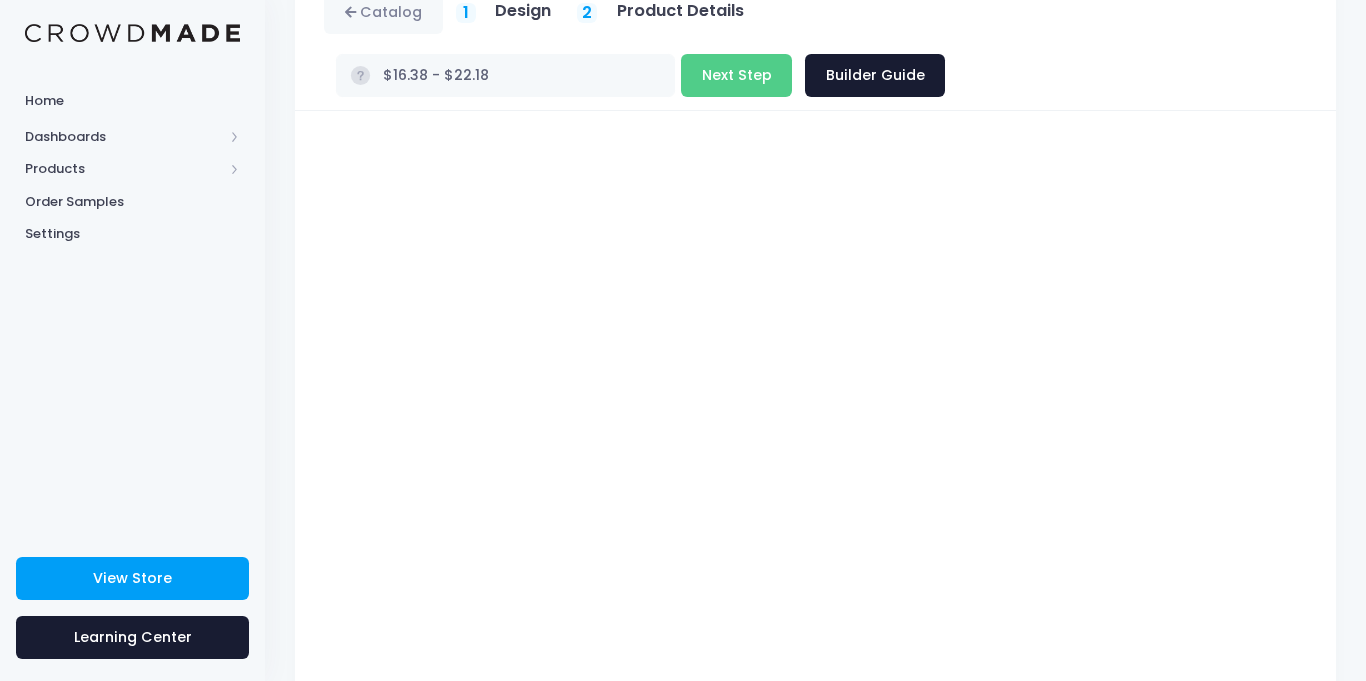 scroll, scrollTop: 0, scrollLeft: 0, axis: both 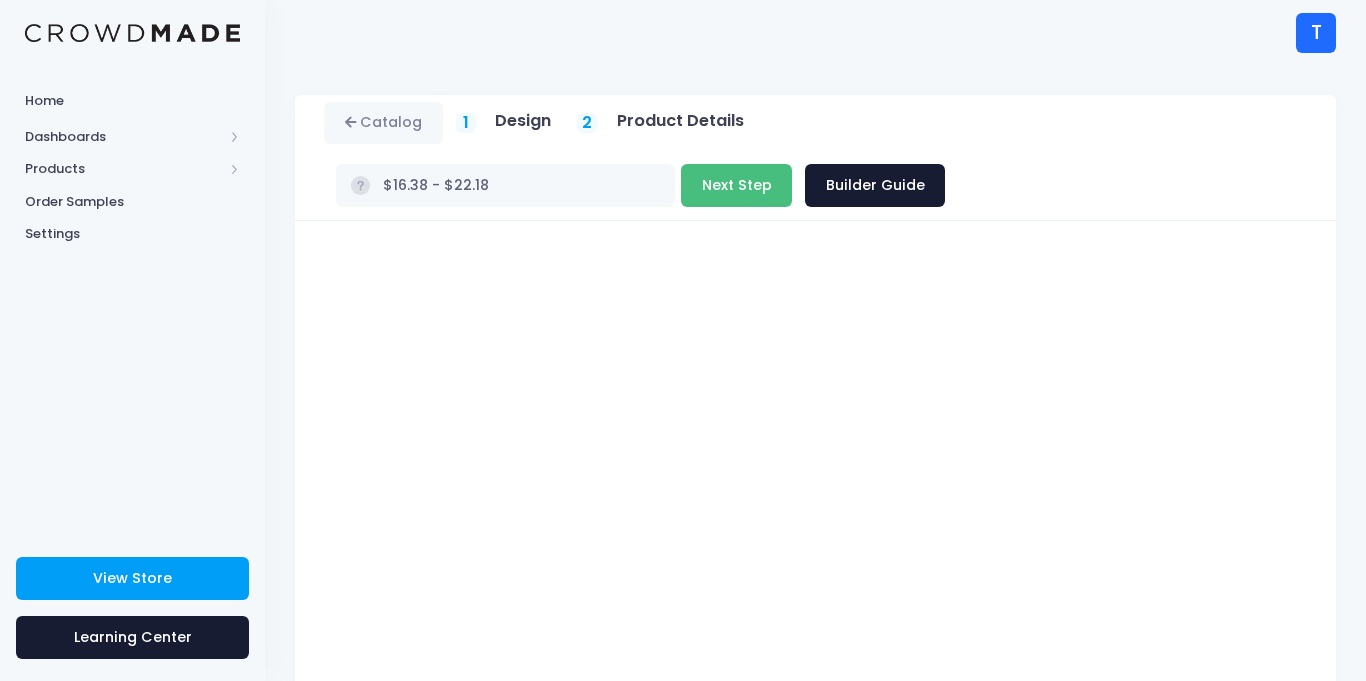 click on "Next Step" at bounding box center (736, 185) 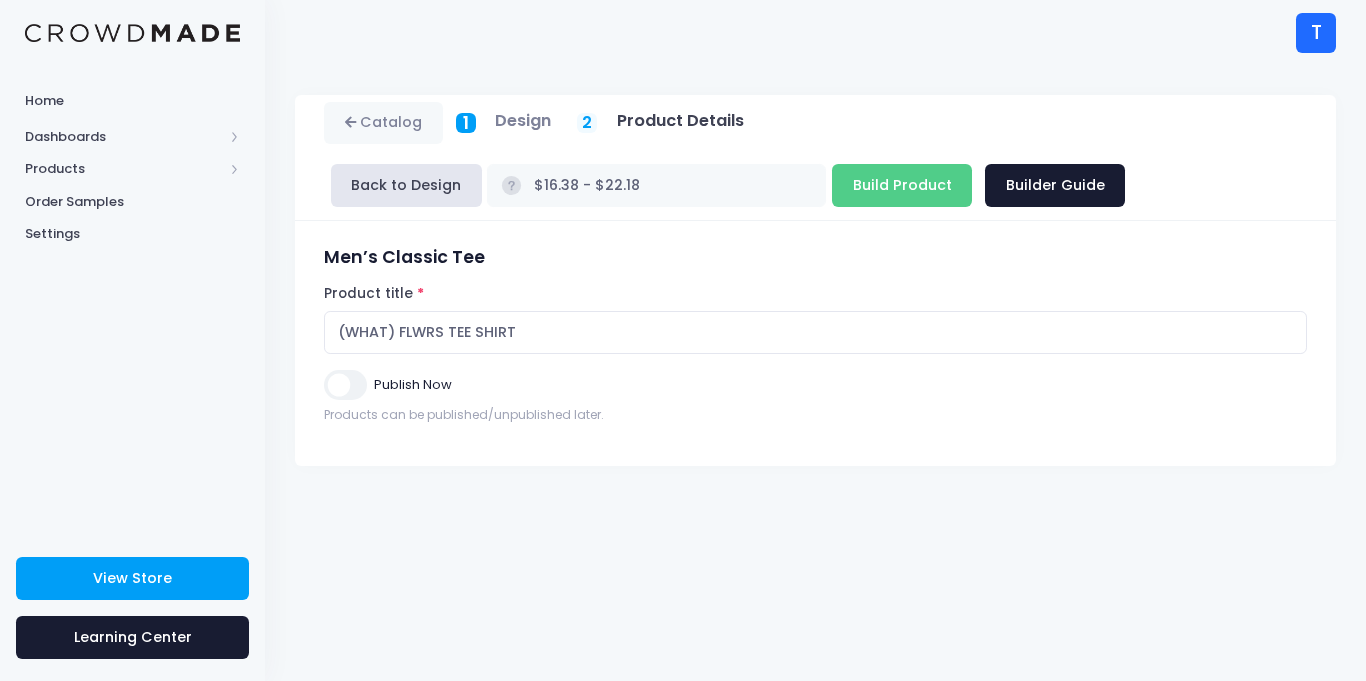 click on "Publish Now" at bounding box center [345, 384] 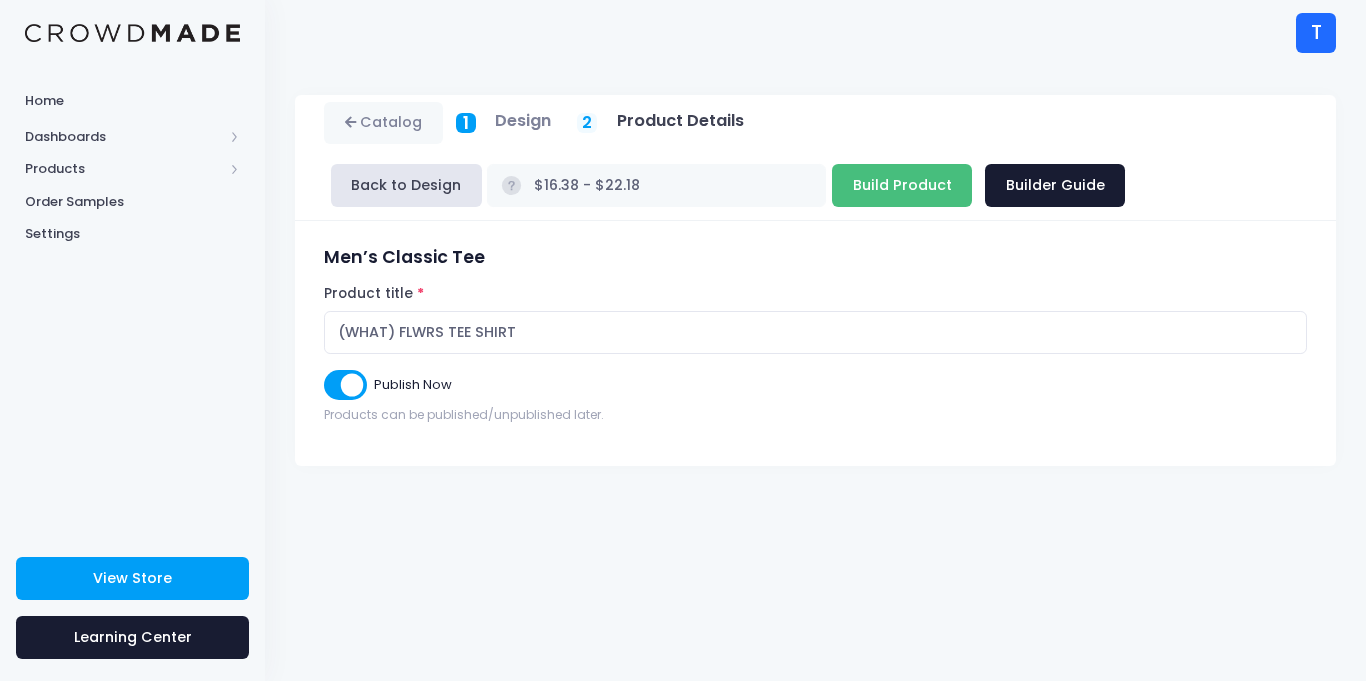 click on "Build Product" at bounding box center (902, 185) 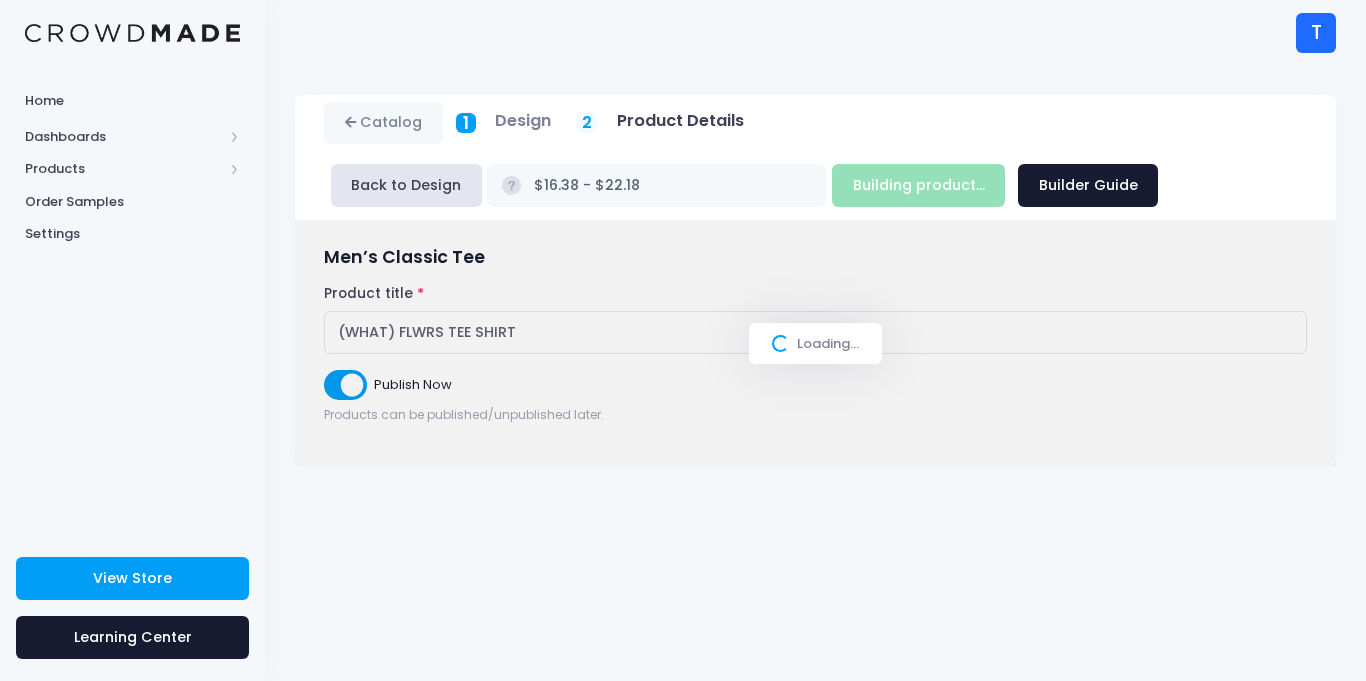 type on "Build Product" 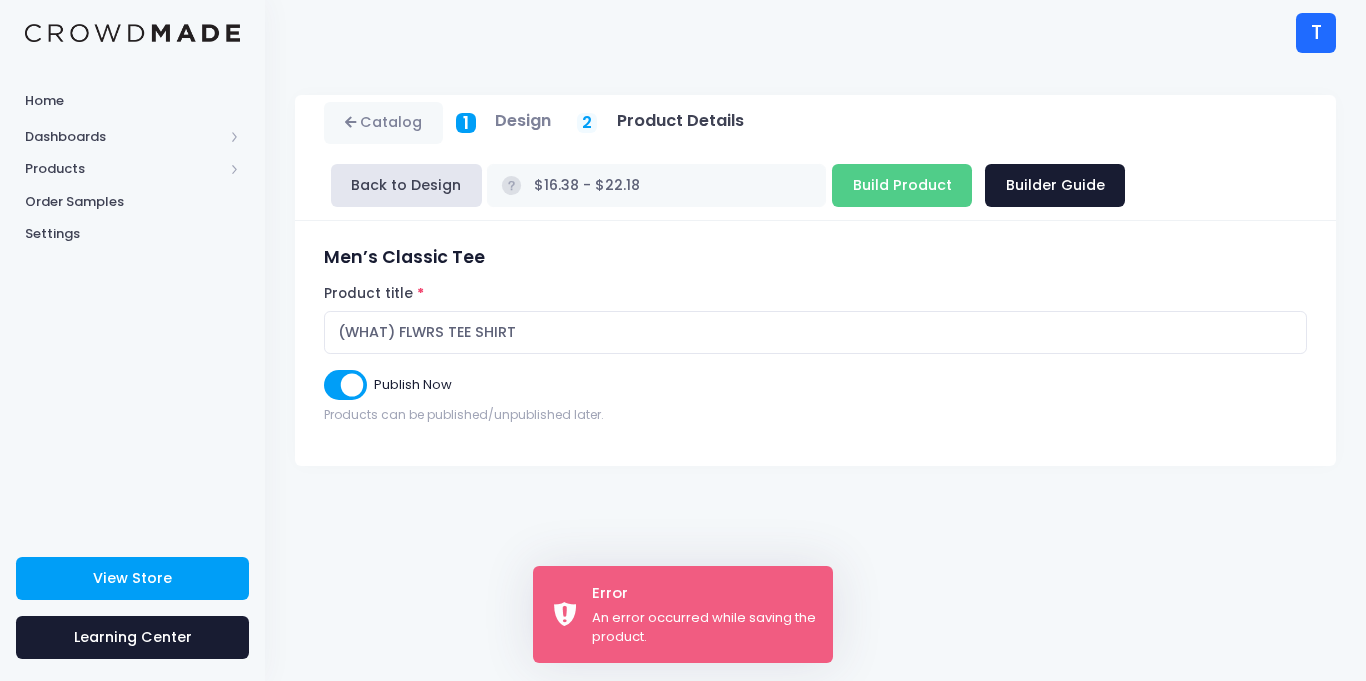 click on "Publish Now" at bounding box center (345, 384) 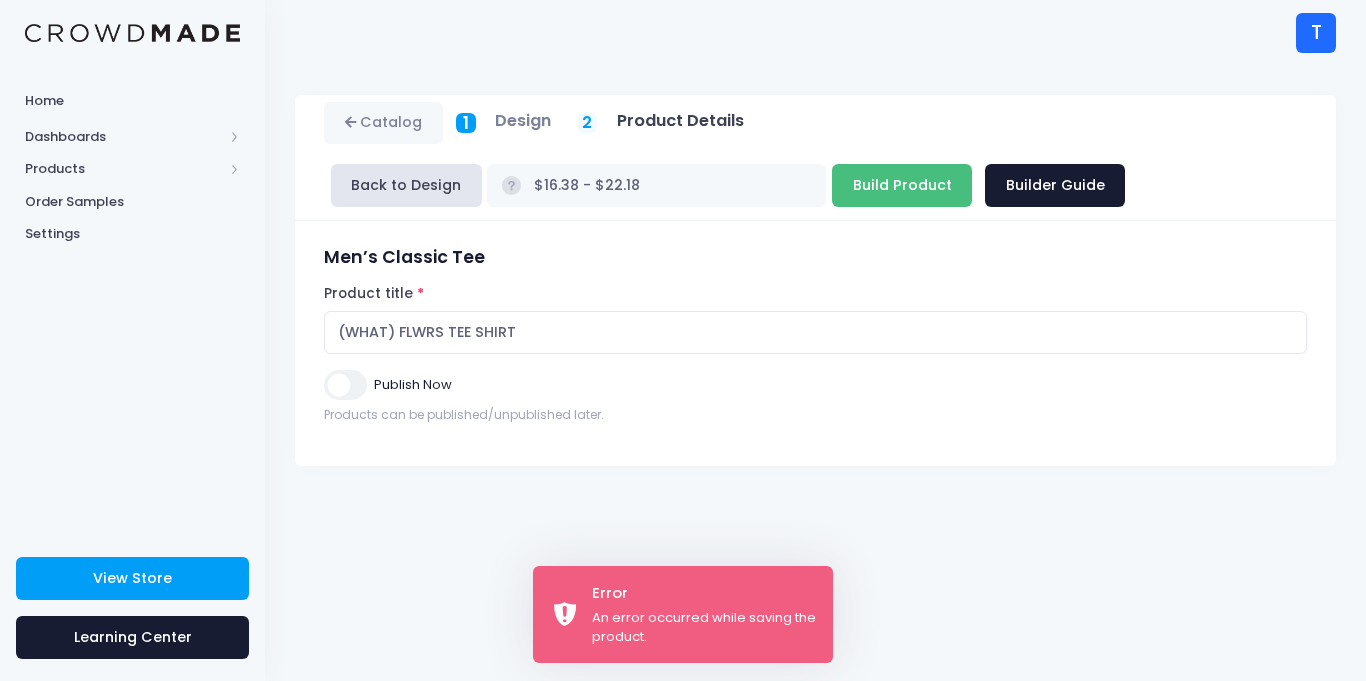 click on "Build Product" at bounding box center [902, 185] 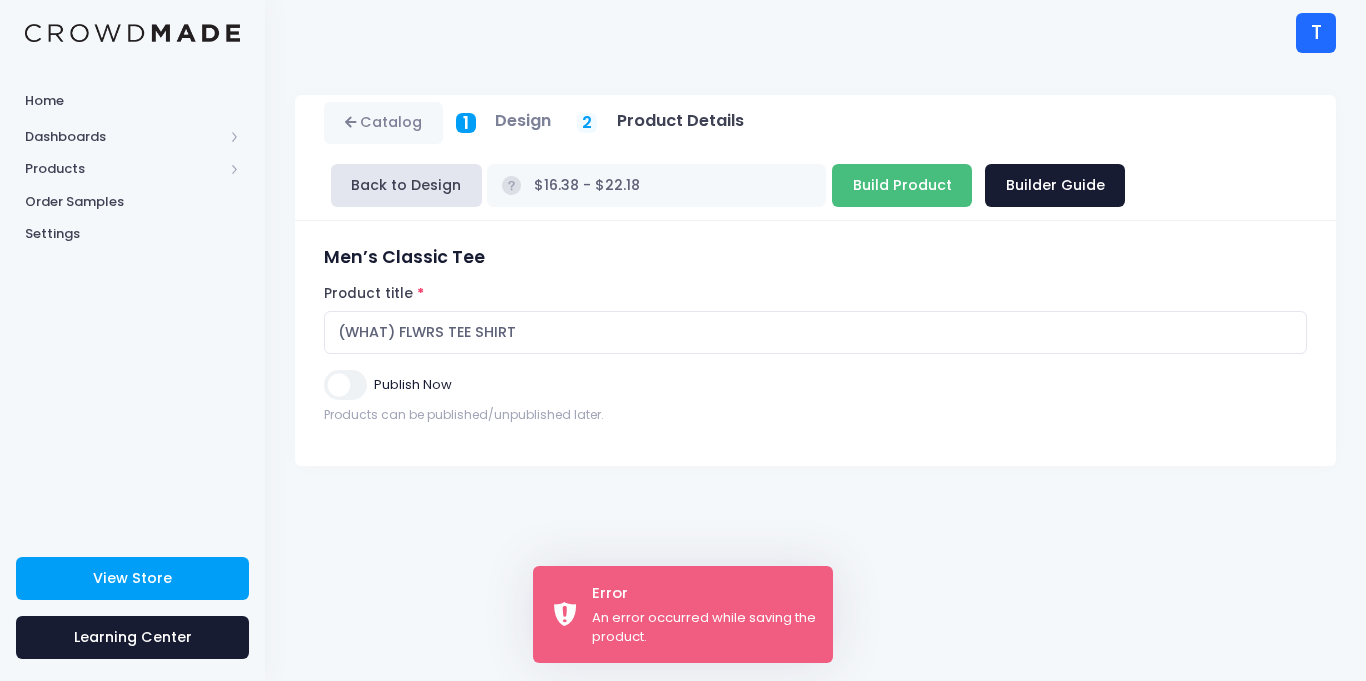 type on "Building product..." 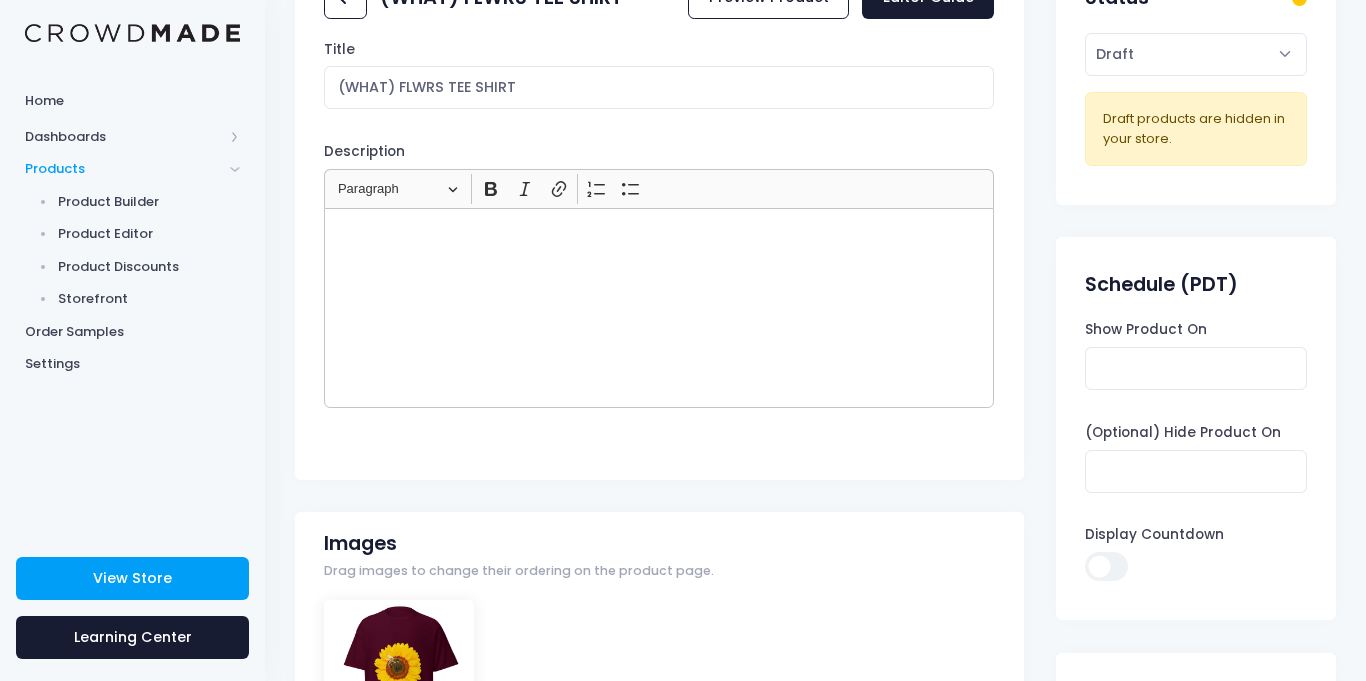 scroll, scrollTop: 510, scrollLeft: 0, axis: vertical 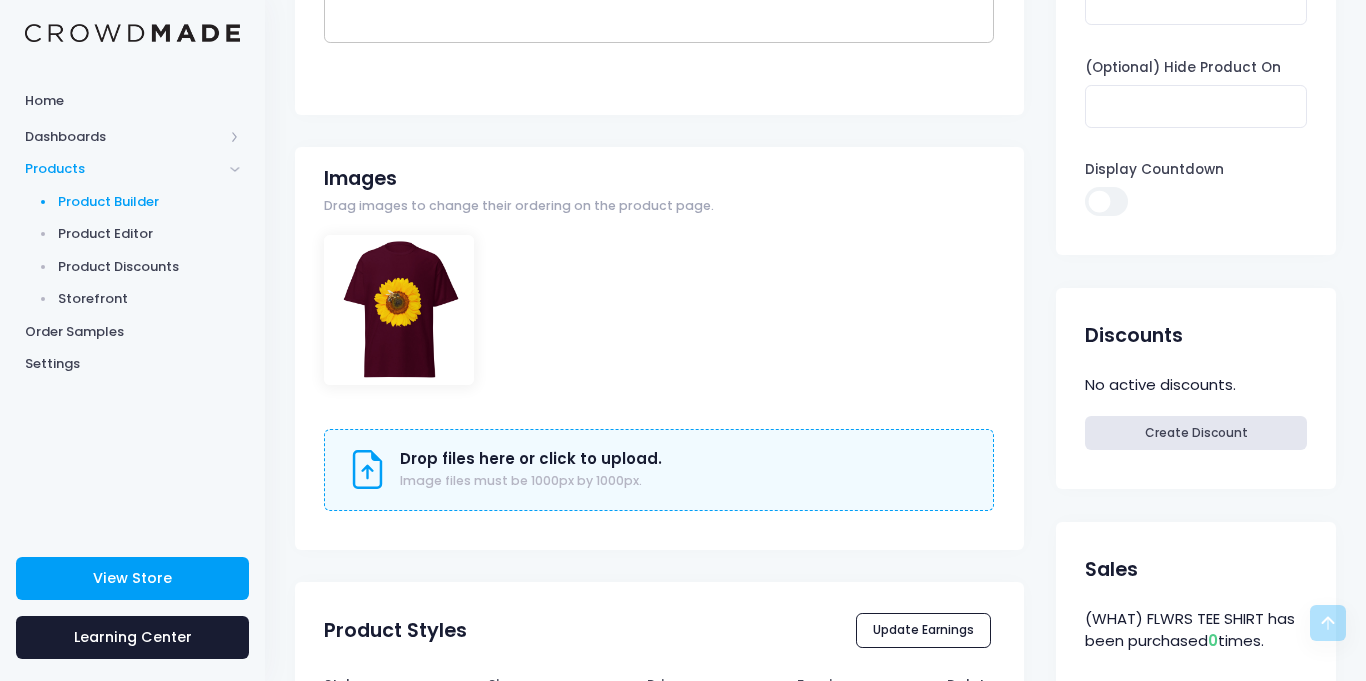 click on "Product Builder" at bounding box center (149, 202) 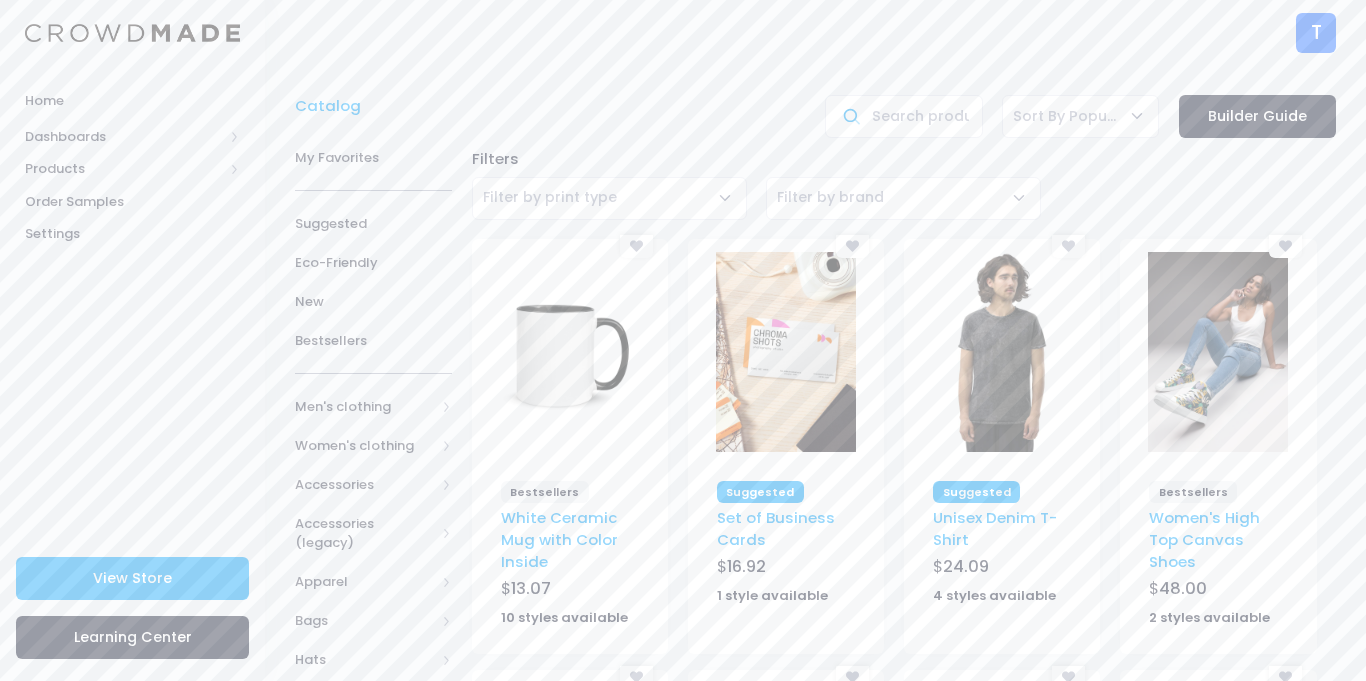 scroll, scrollTop: 0, scrollLeft: 0, axis: both 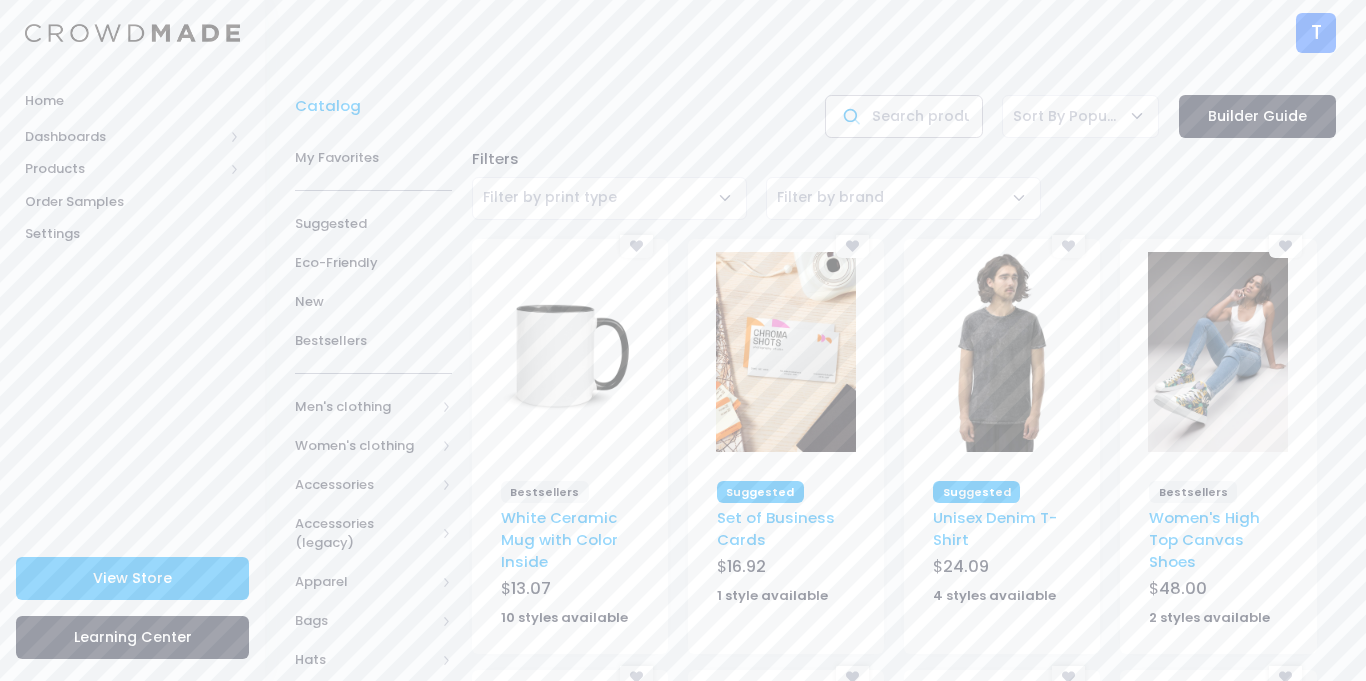 click at bounding box center [903, 116] 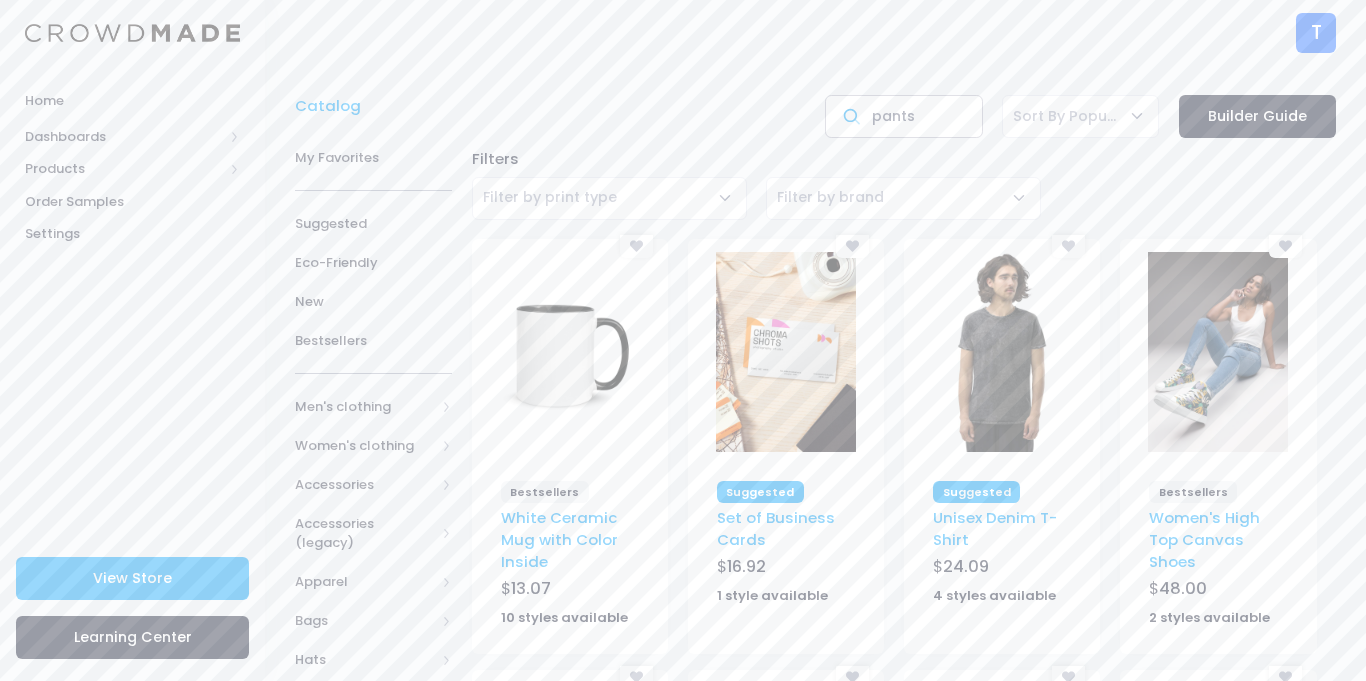 type on "pants" 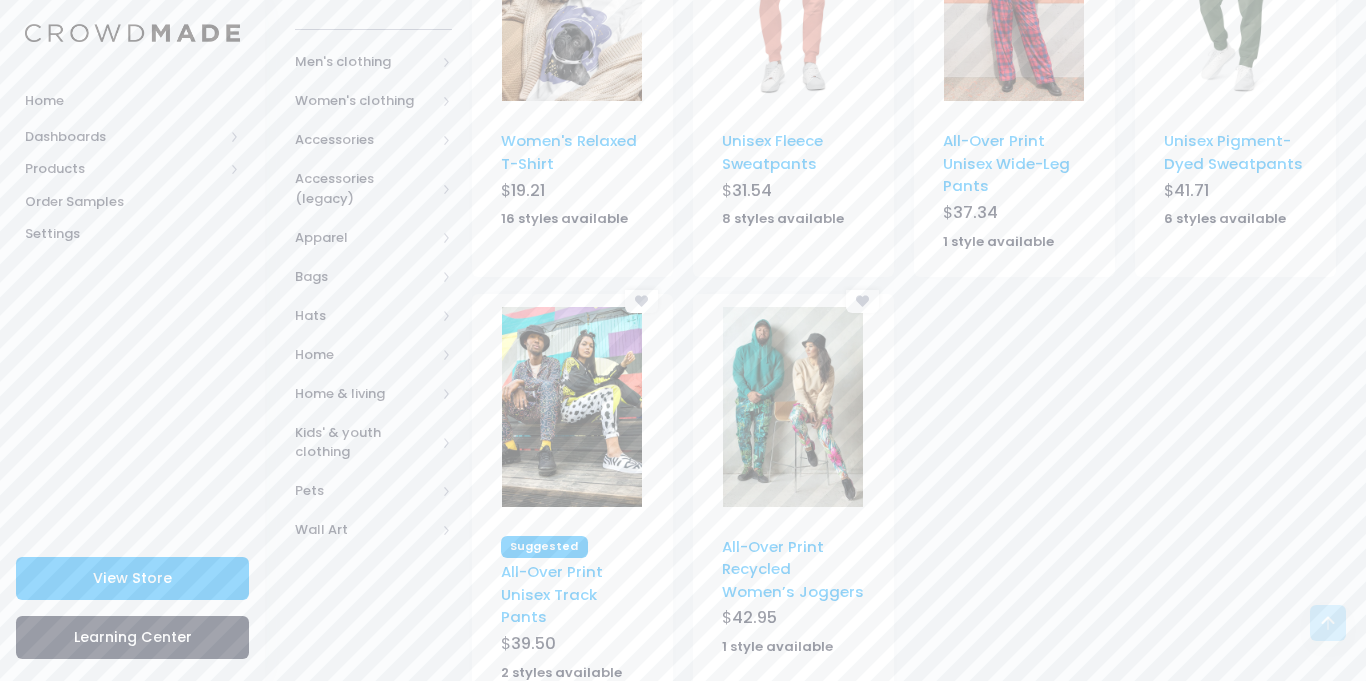 scroll, scrollTop: 381, scrollLeft: 0, axis: vertical 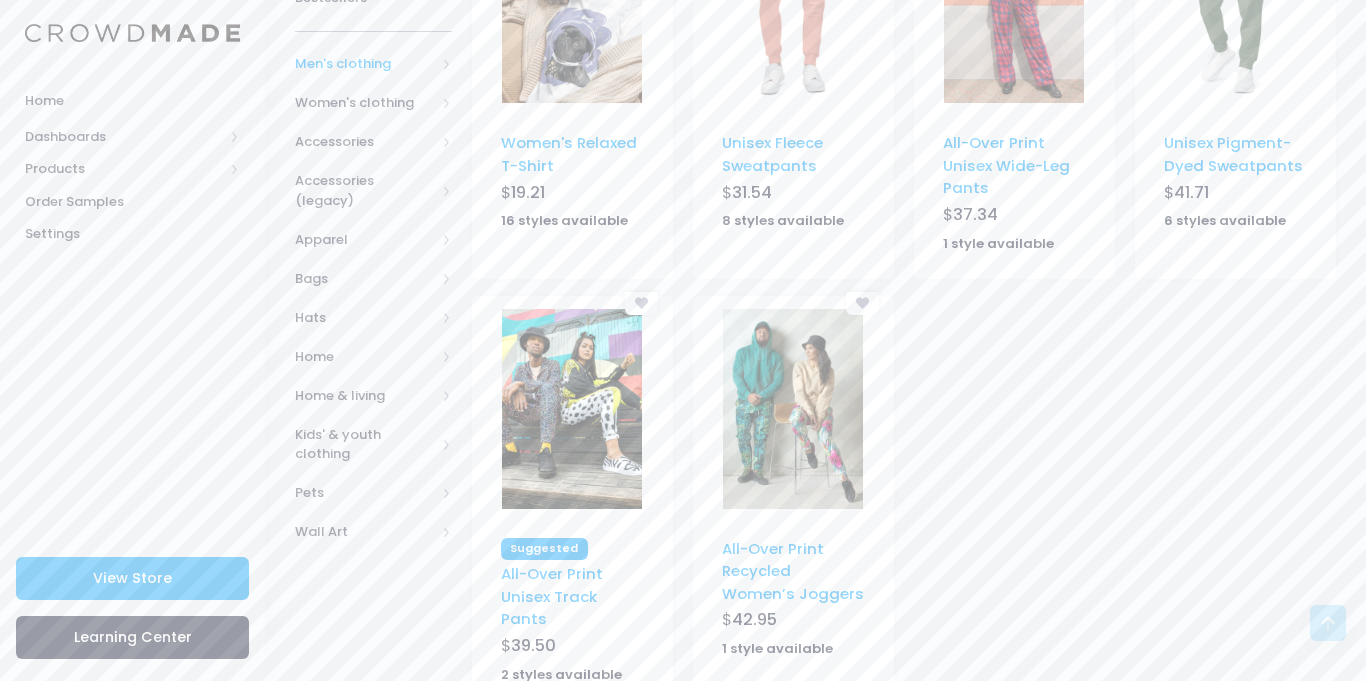 click on "Men's clothing" at bounding box center [365, 64] 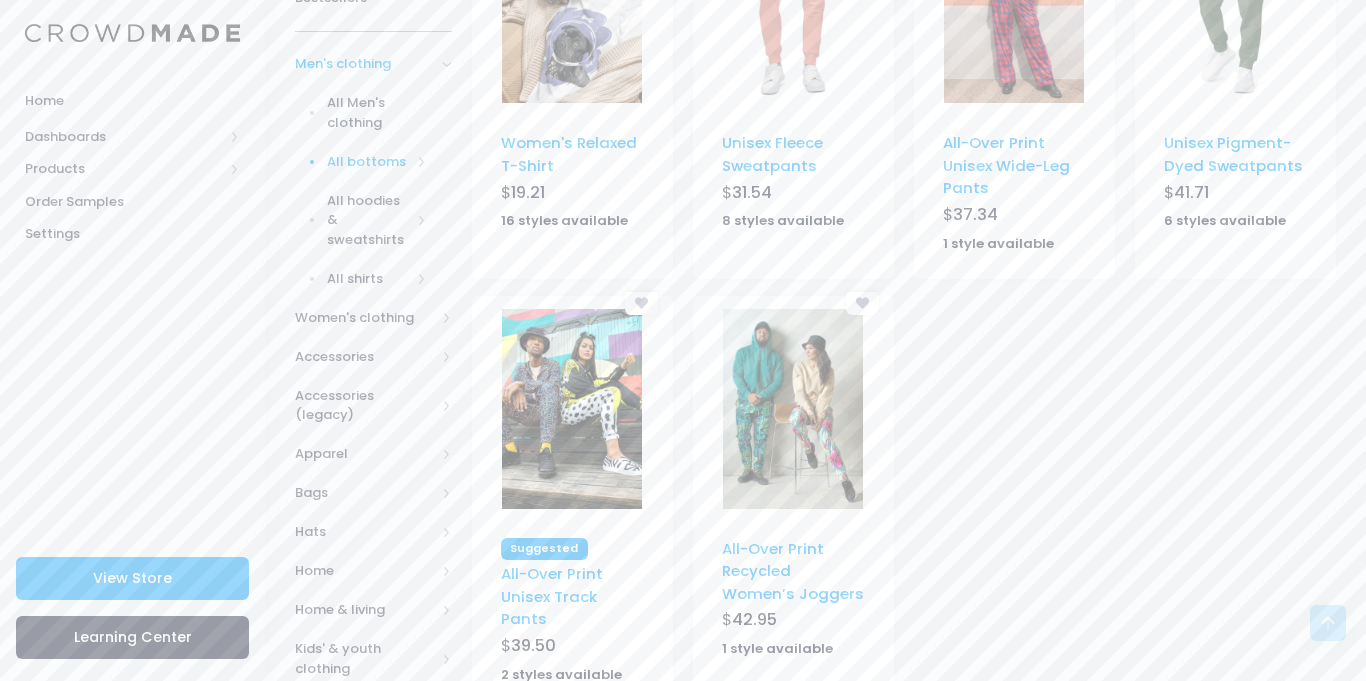 click on "All bottoms" at bounding box center [369, 162] 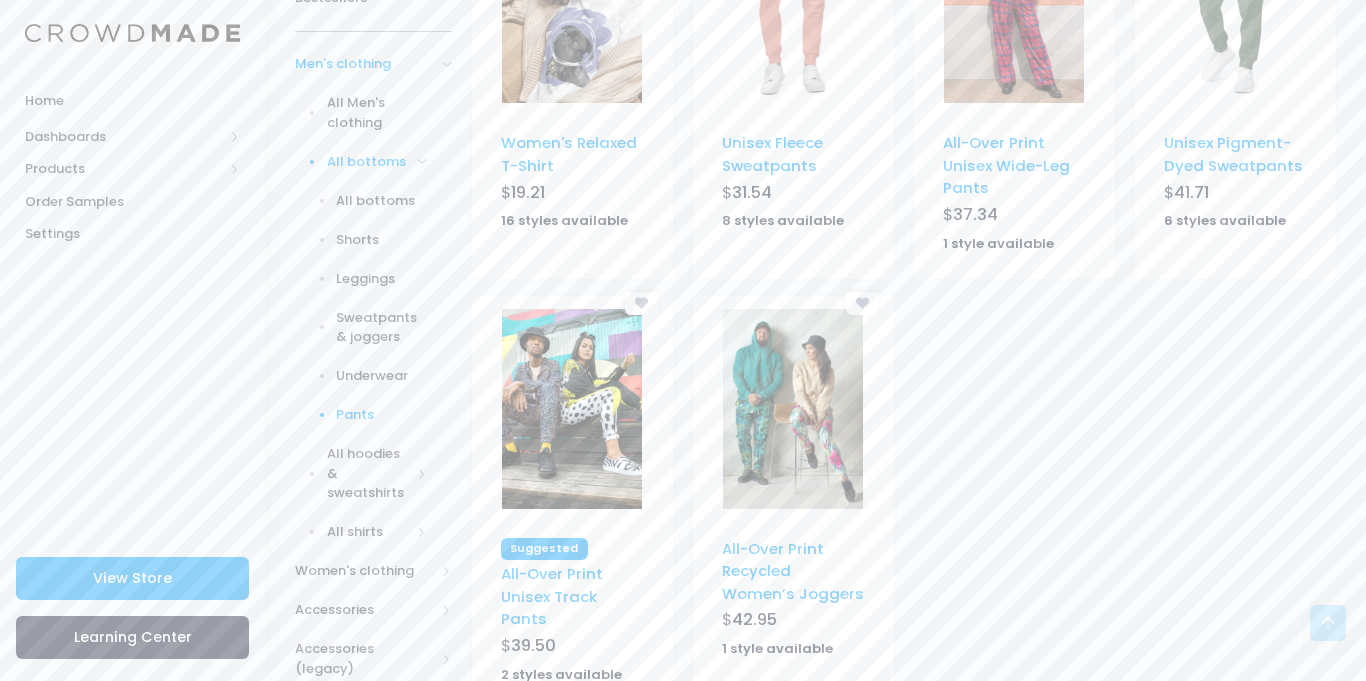 click on "Pants" at bounding box center [360, 415] 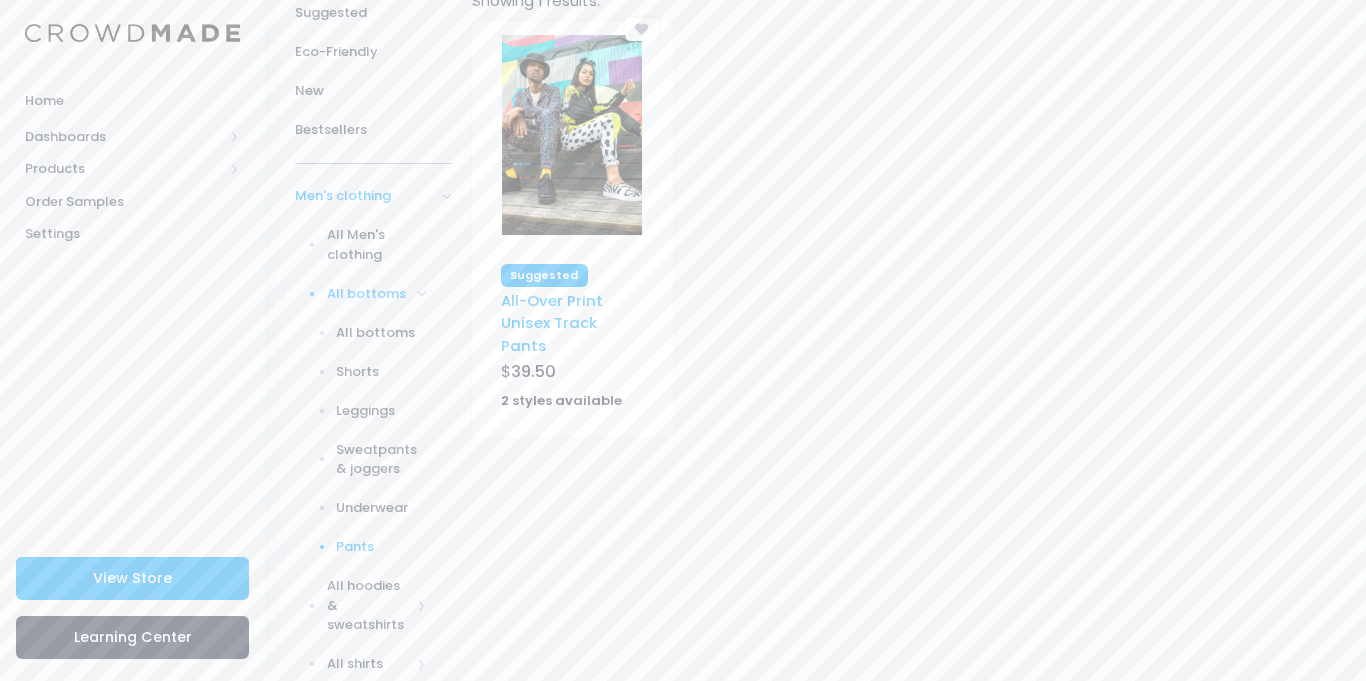 scroll, scrollTop: 297, scrollLeft: 0, axis: vertical 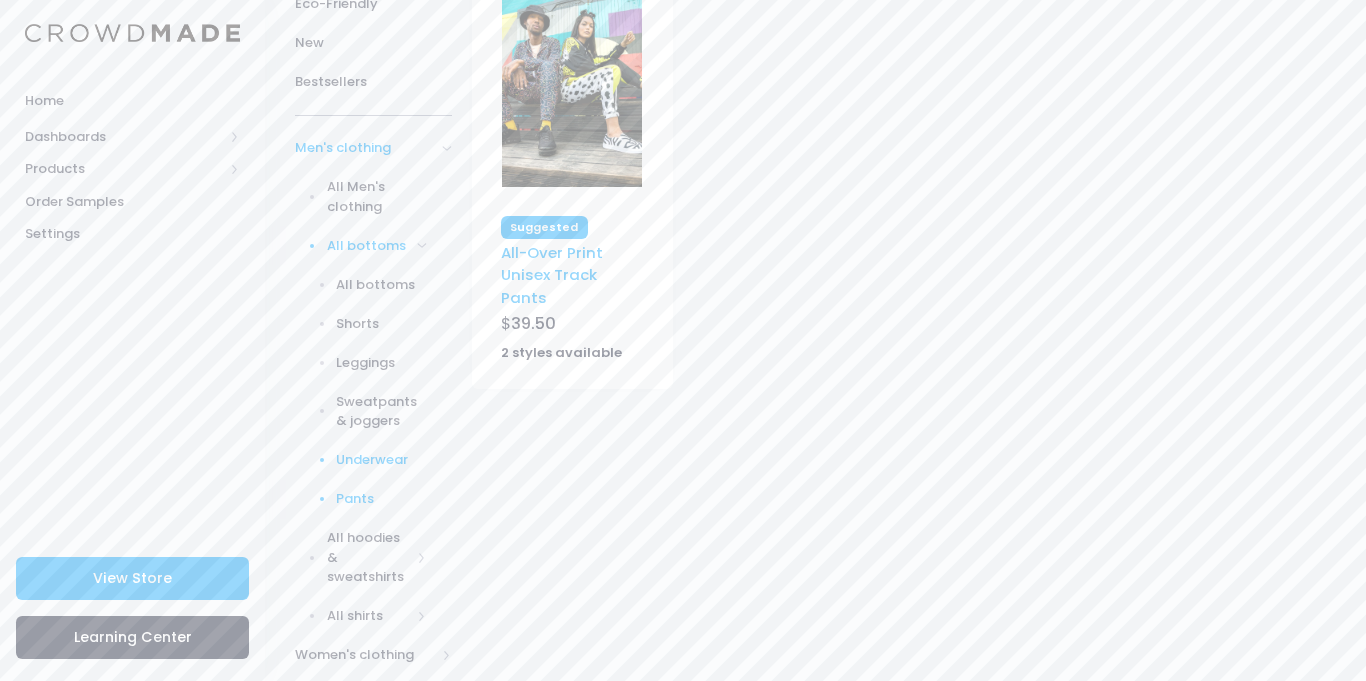 click on "Underwear" at bounding box center [381, 460] 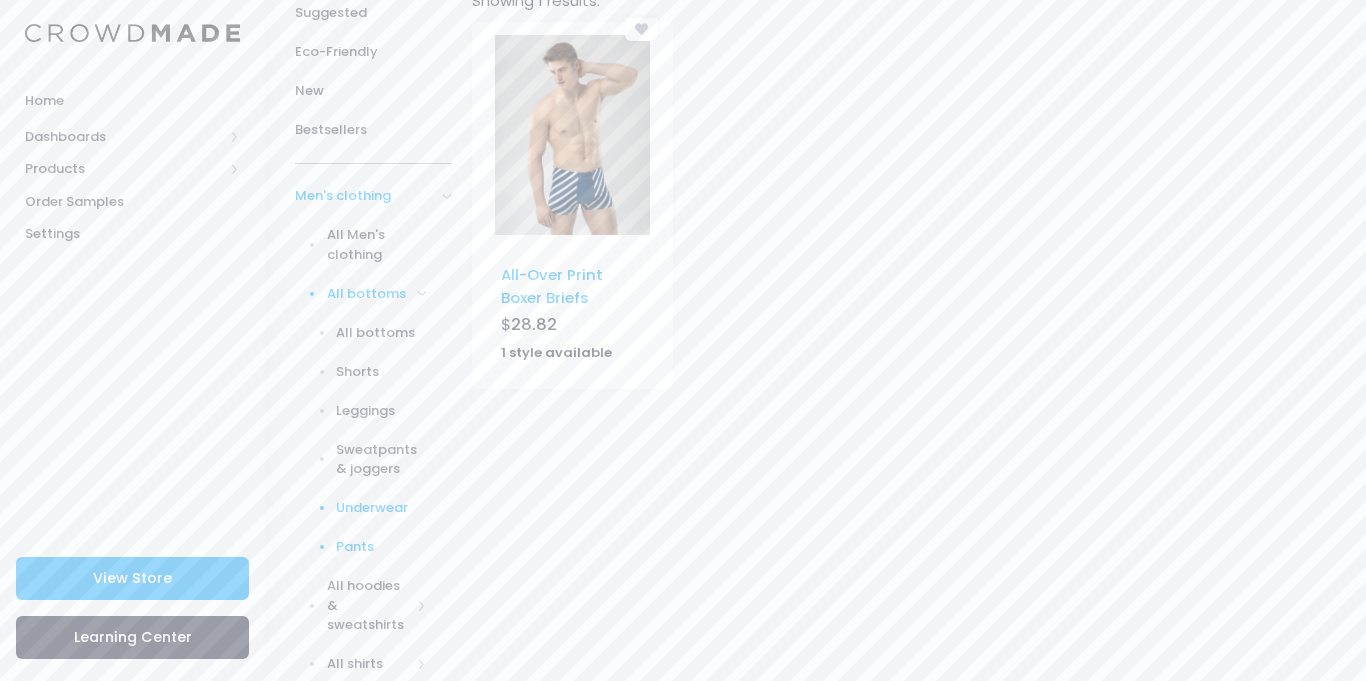 scroll, scrollTop: 251, scrollLeft: 0, axis: vertical 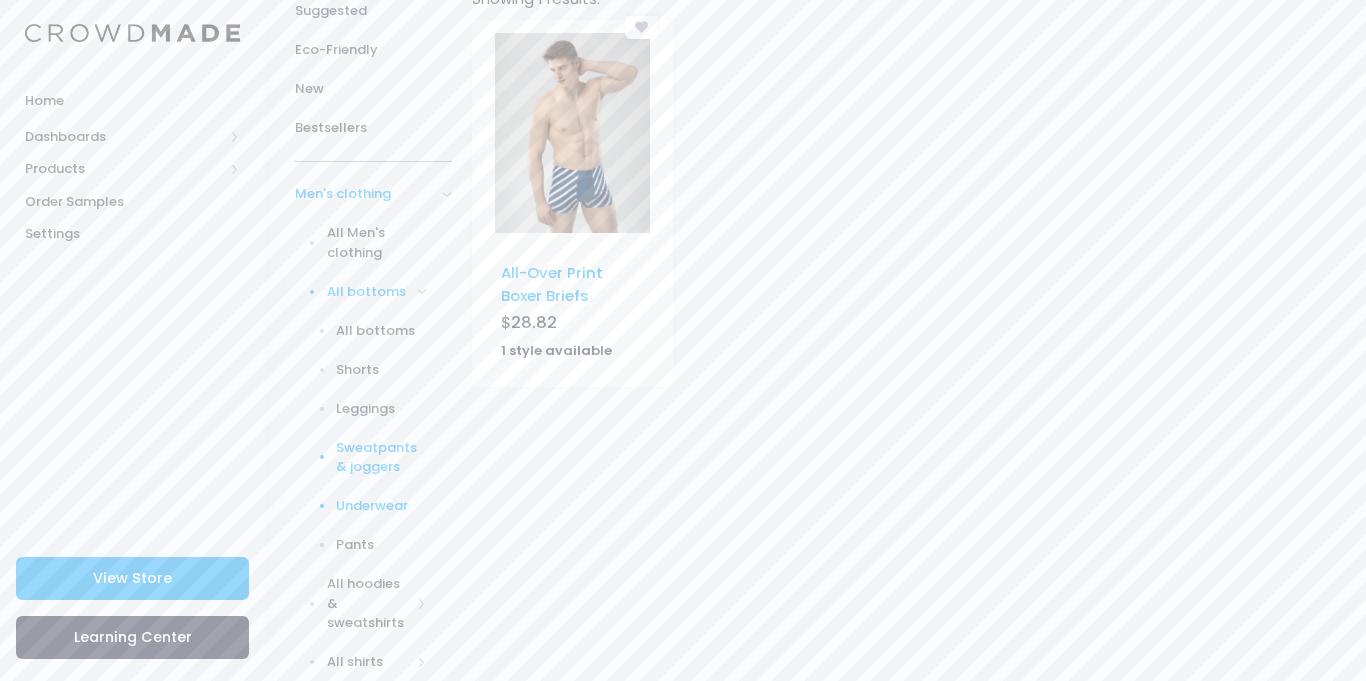 click on "Sweatpants & joggers" at bounding box center (381, 457) 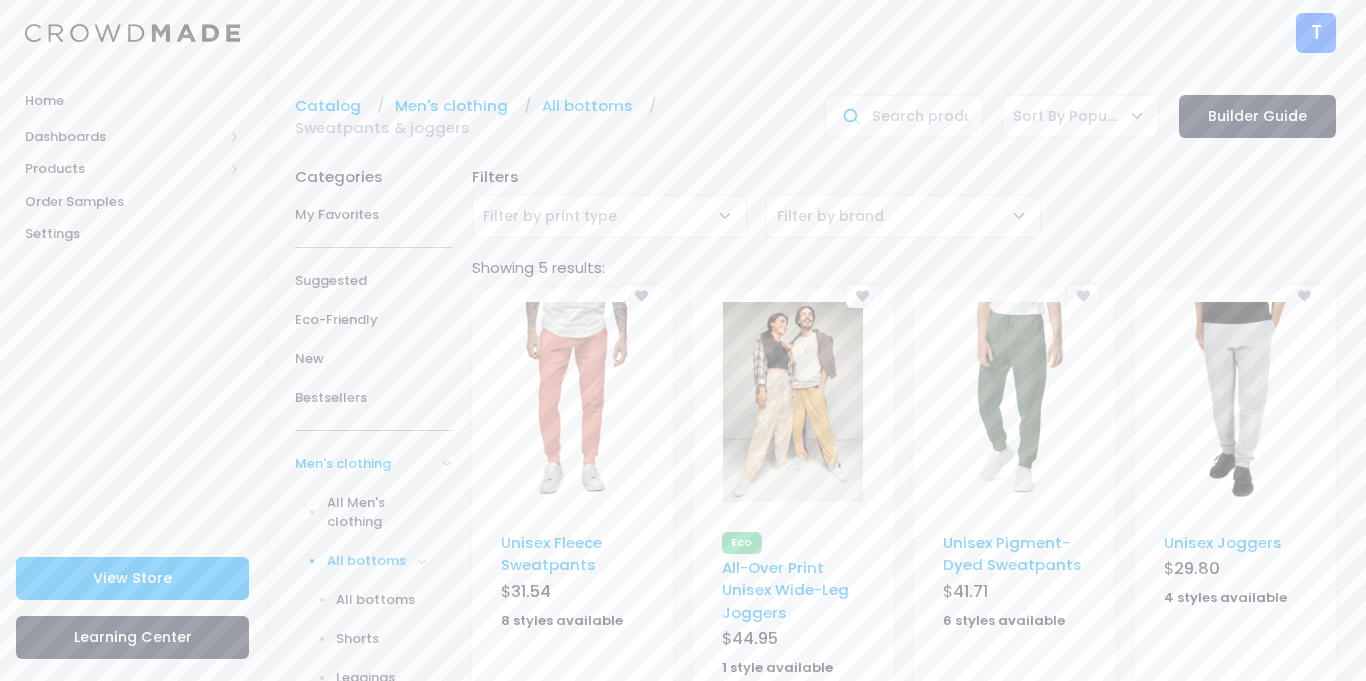 scroll, scrollTop: 0, scrollLeft: 0, axis: both 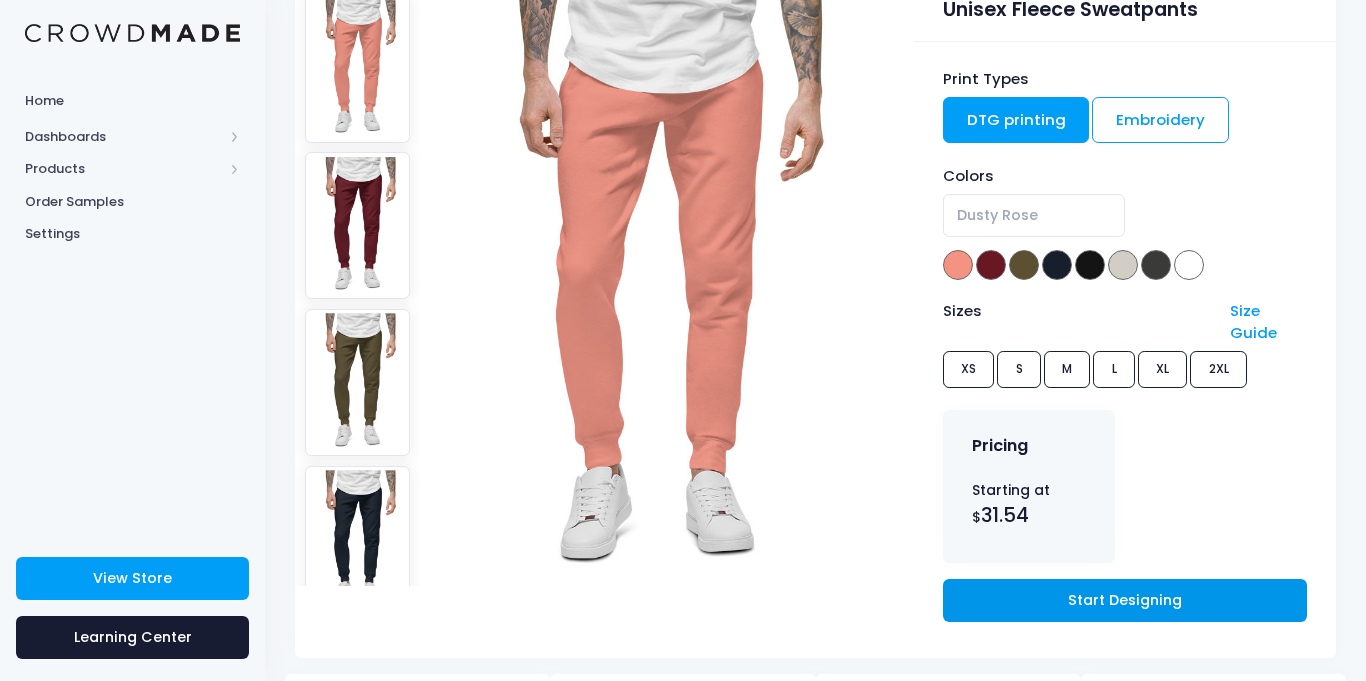 click on "Start Designing" at bounding box center (1125, 600) 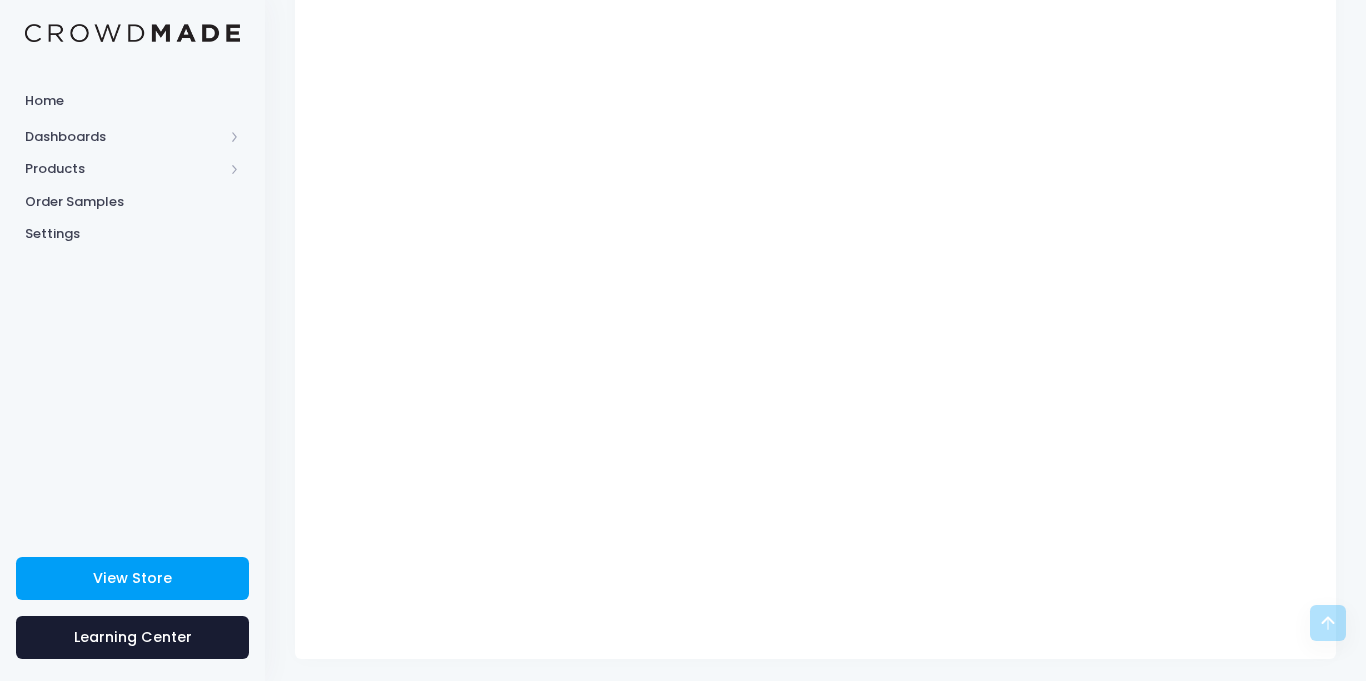 scroll, scrollTop: 320, scrollLeft: 0, axis: vertical 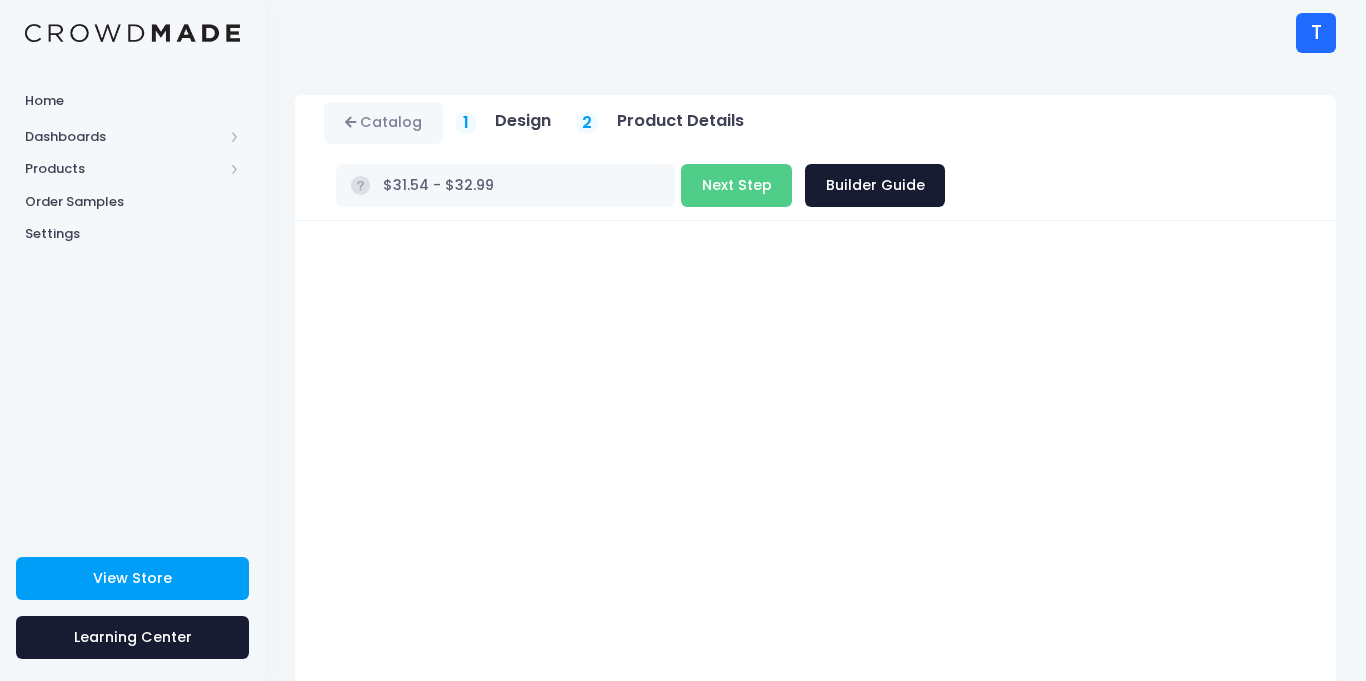 type on "$39.54 - $40.99" 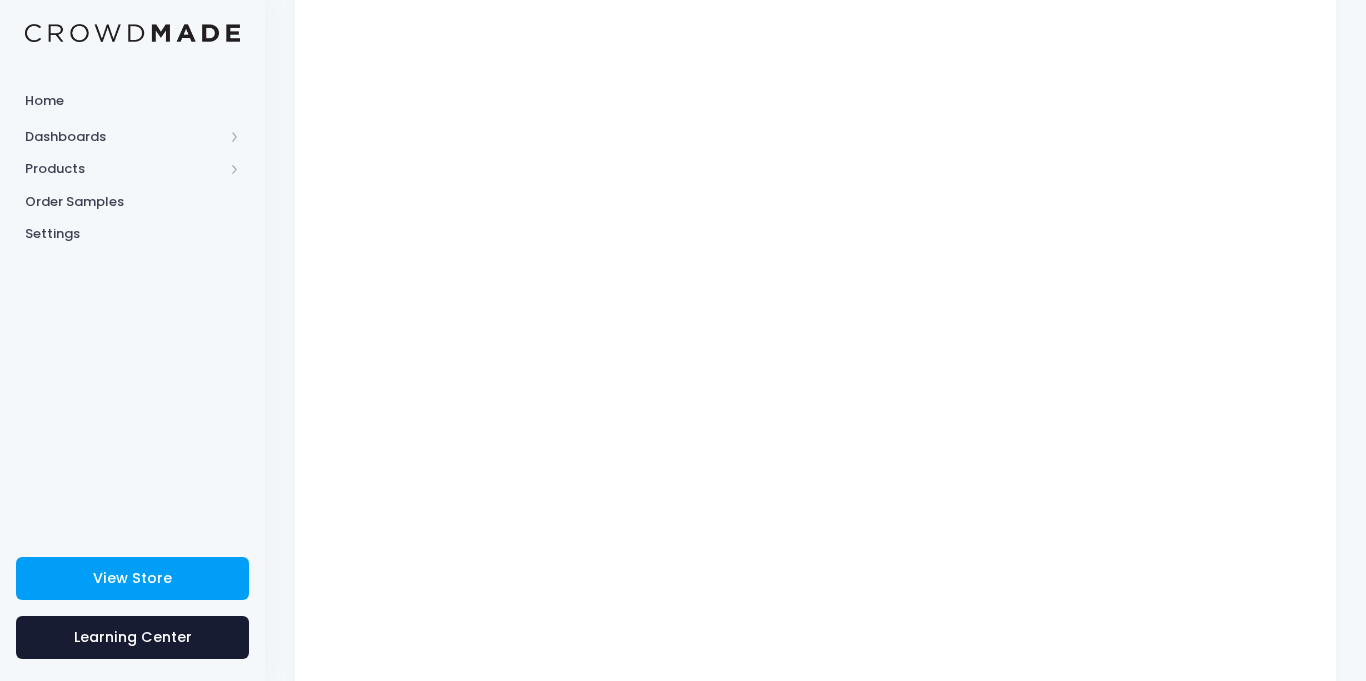 scroll, scrollTop: 246, scrollLeft: 0, axis: vertical 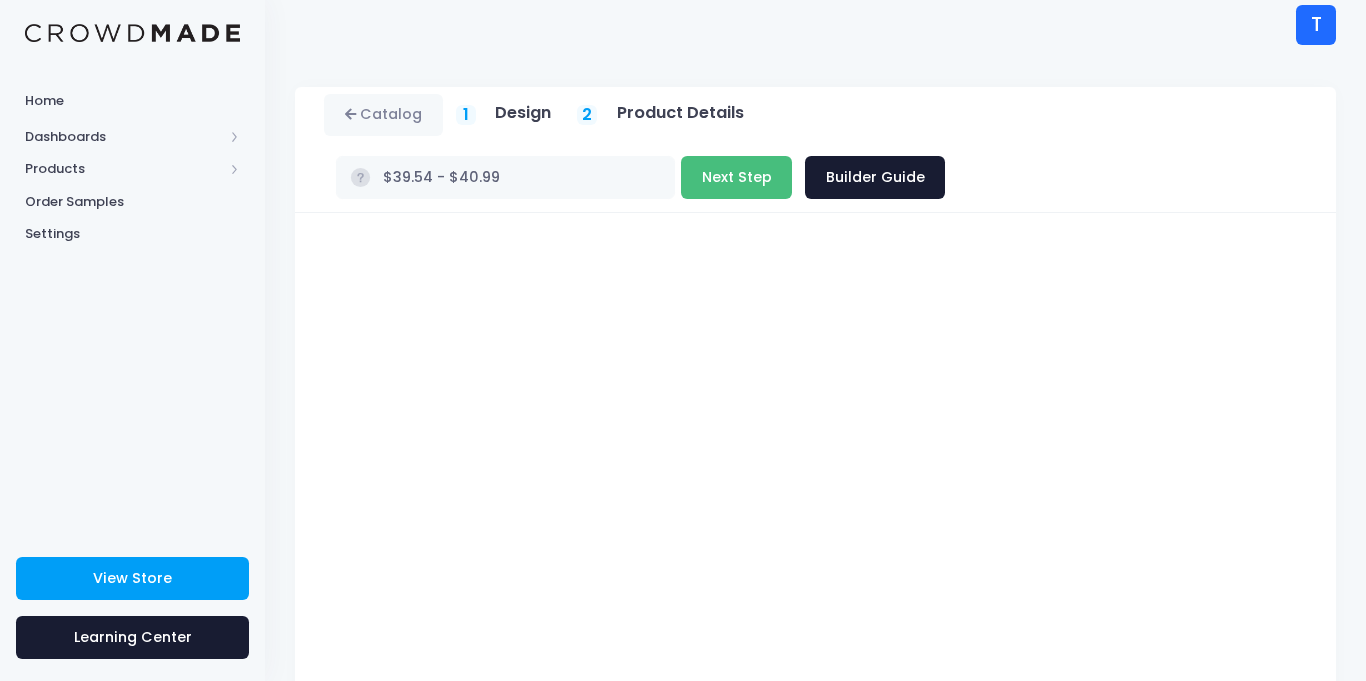 click on "Next Step" at bounding box center [736, 177] 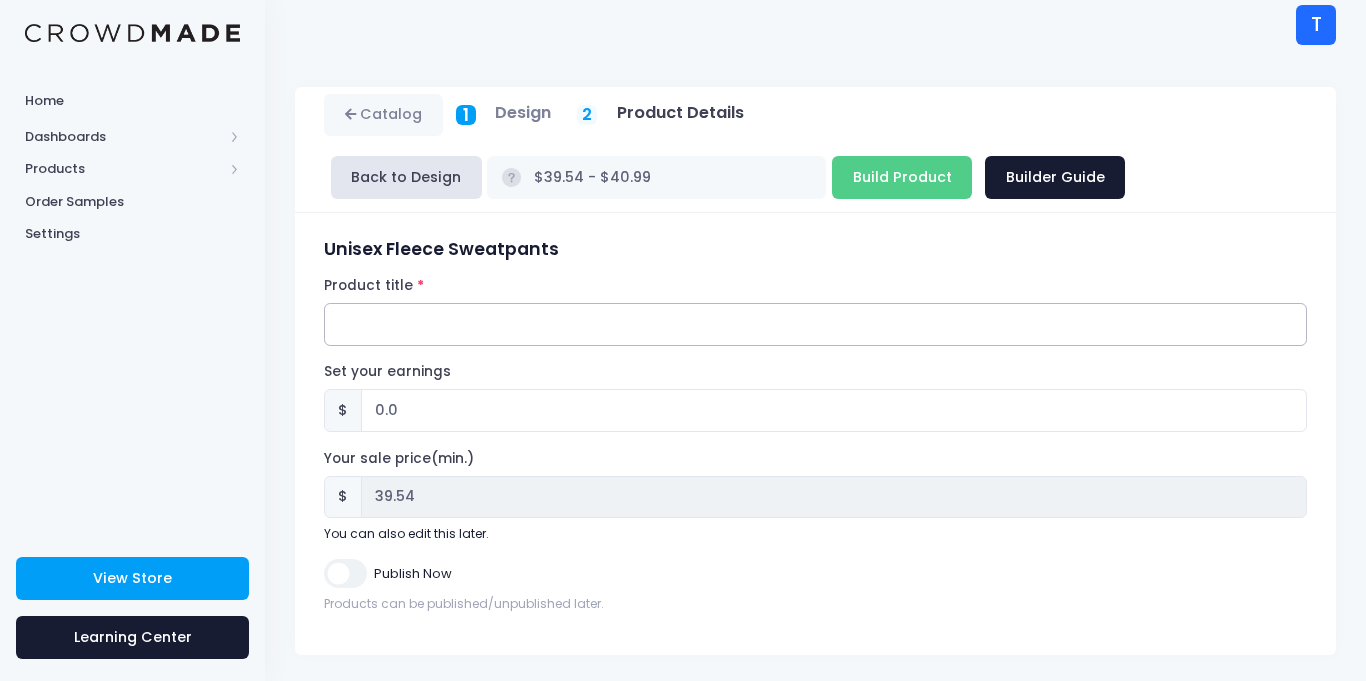 click on "Product title" at bounding box center (815, 324) 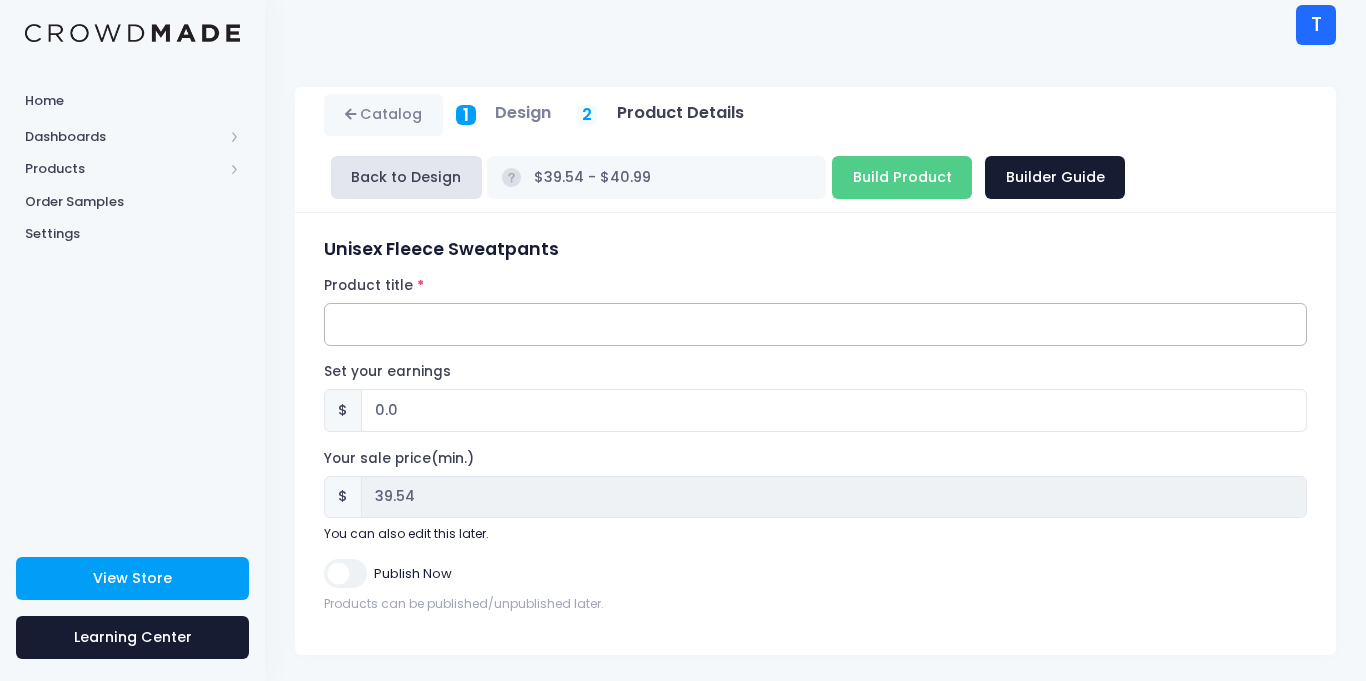 click on "Product title" at bounding box center (815, 324) 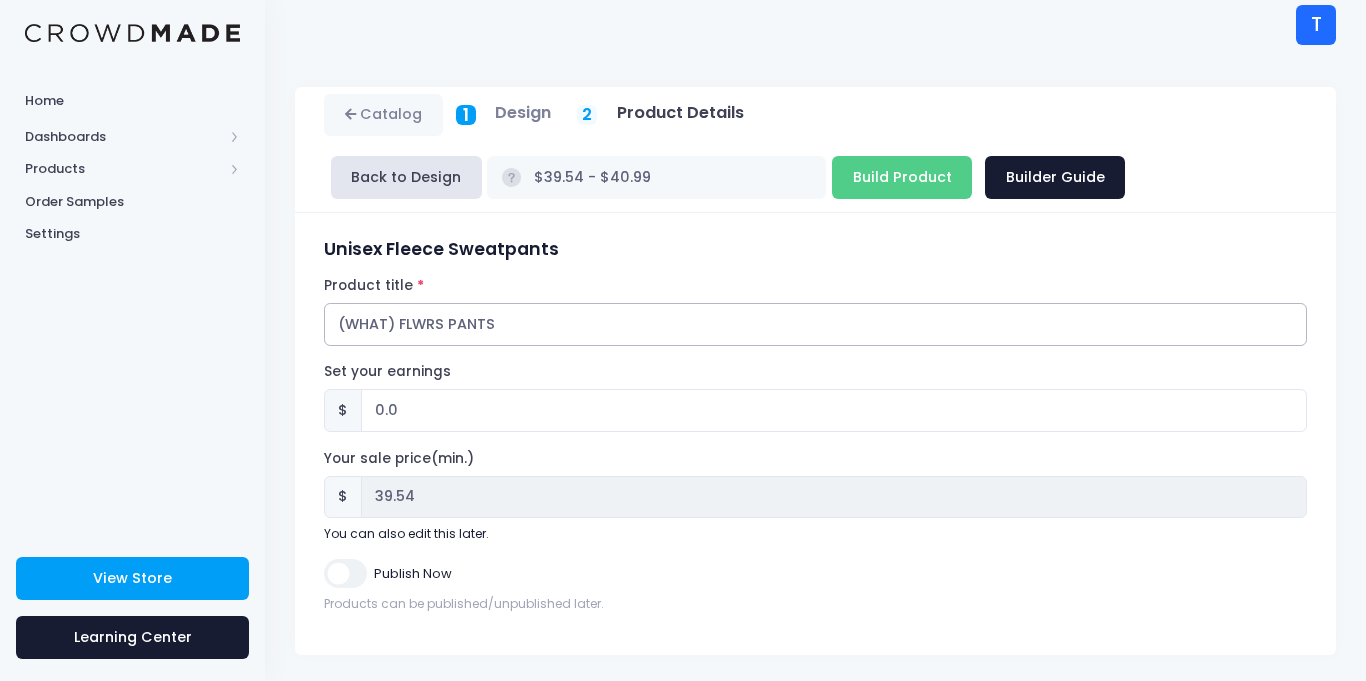 scroll, scrollTop: 12, scrollLeft: 0, axis: vertical 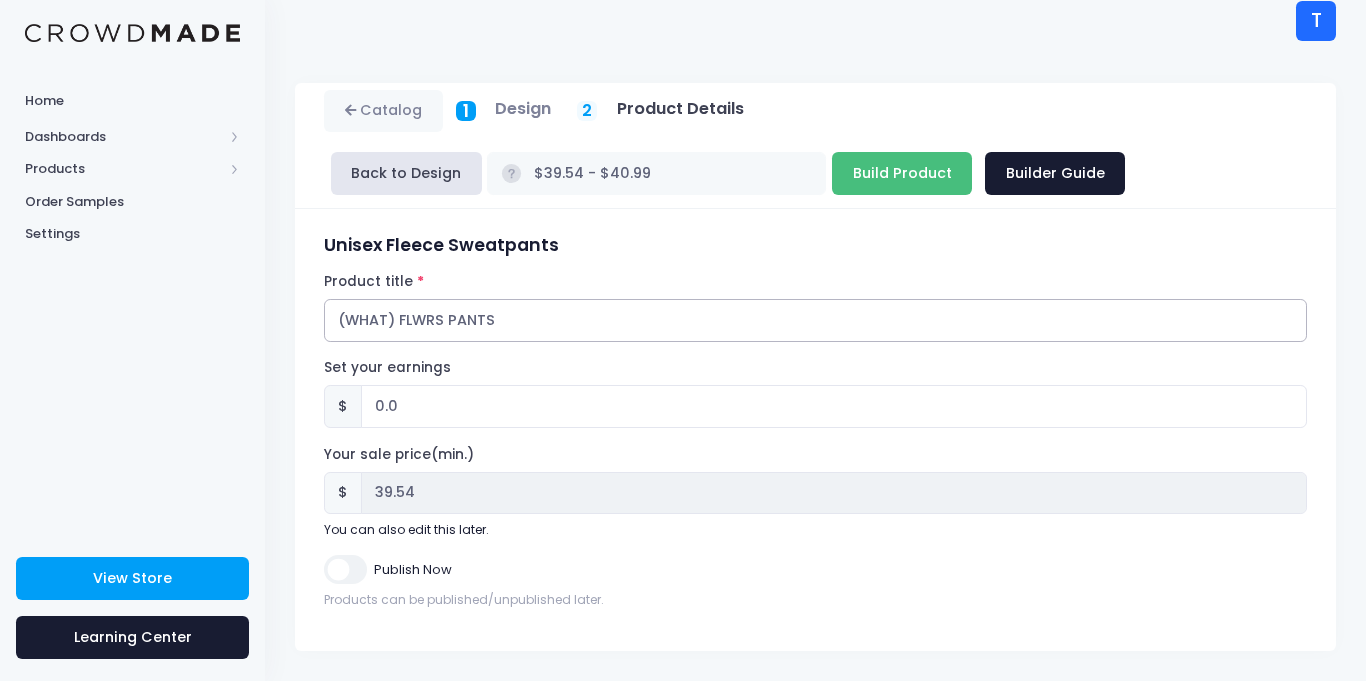 type on "(WHAT) FLWRS PANTS" 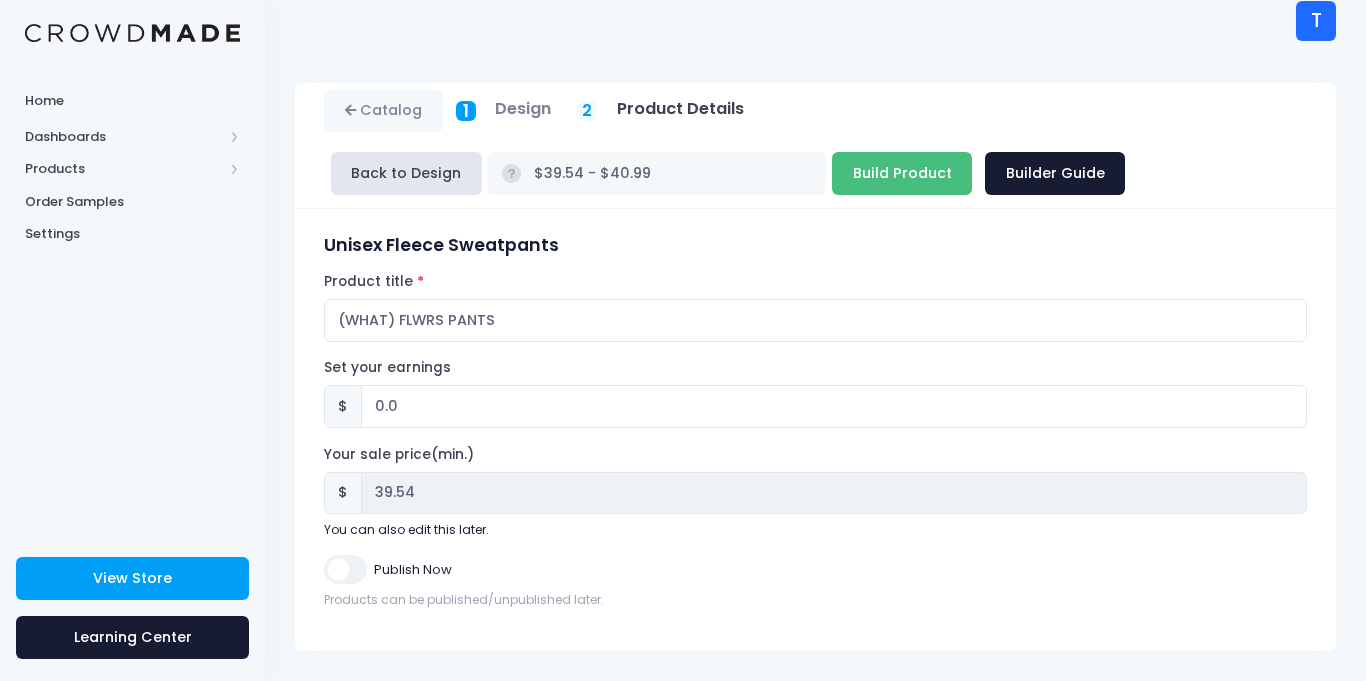 click on "Build Product" at bounding box center (902, 173) 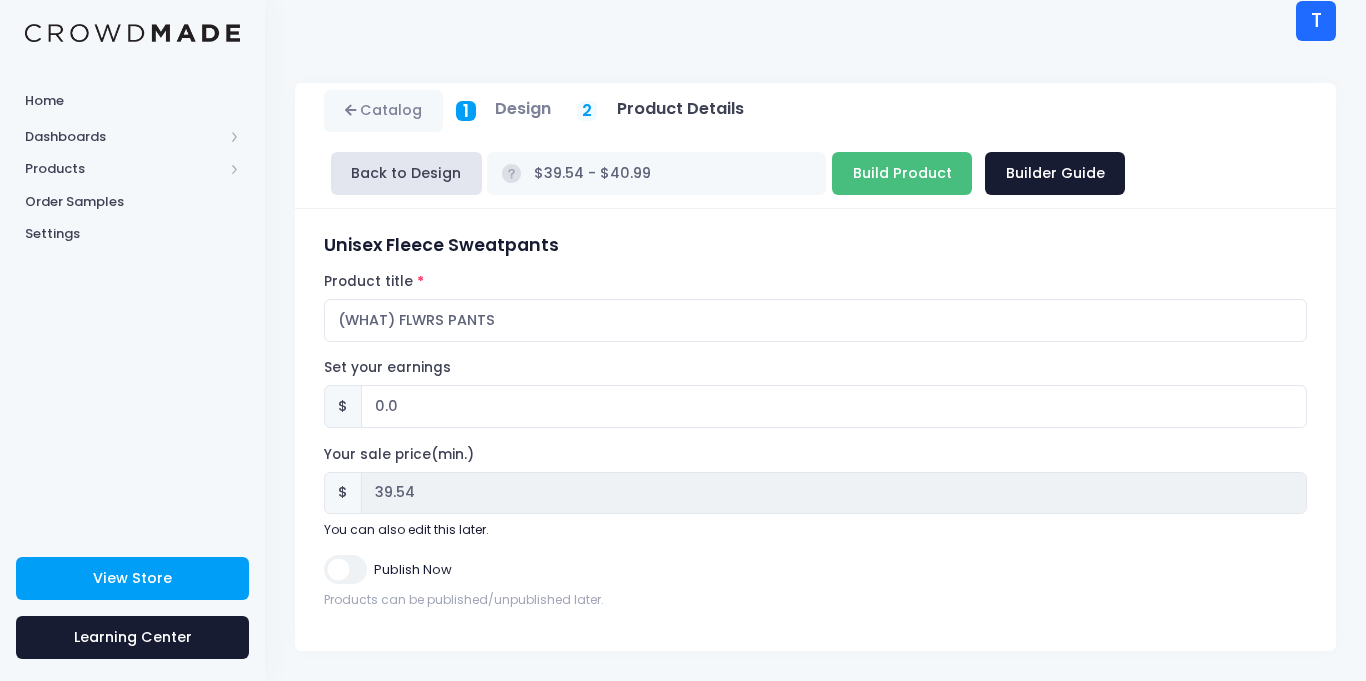 type on "Building product..." 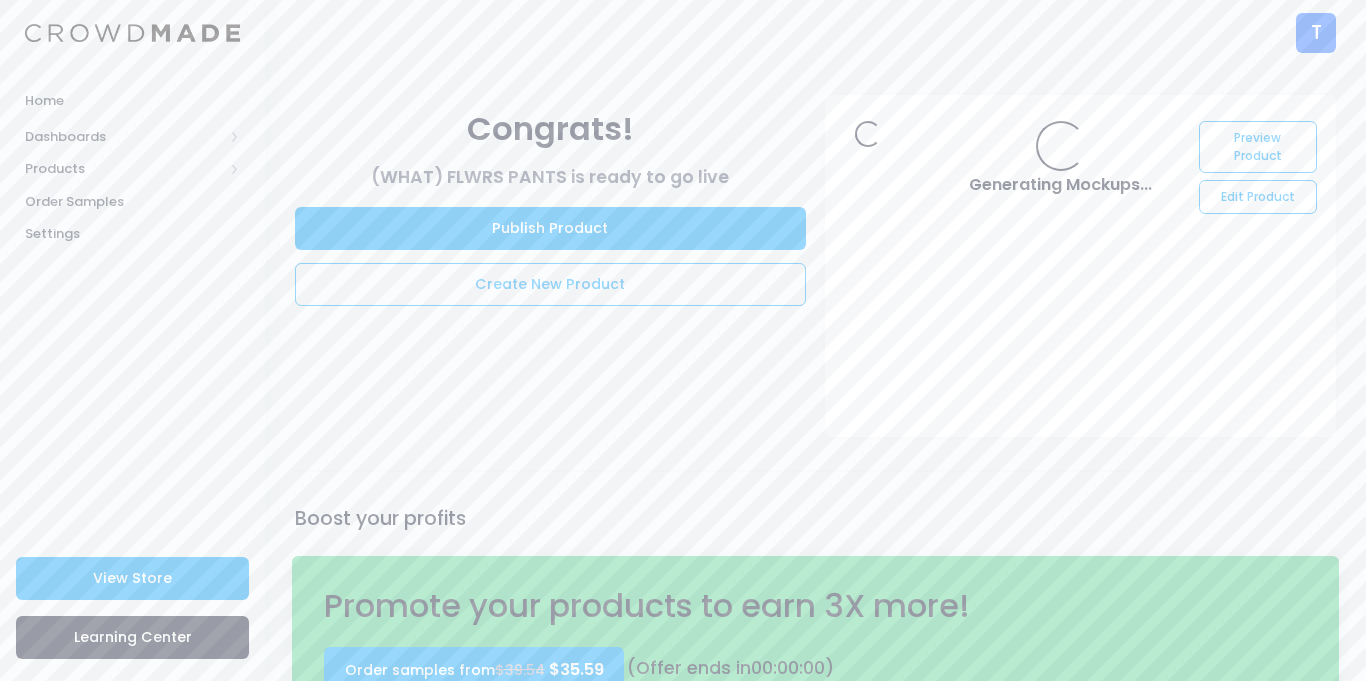 scroll, scrollTop: 0, scrollLeft: 0, axis: both 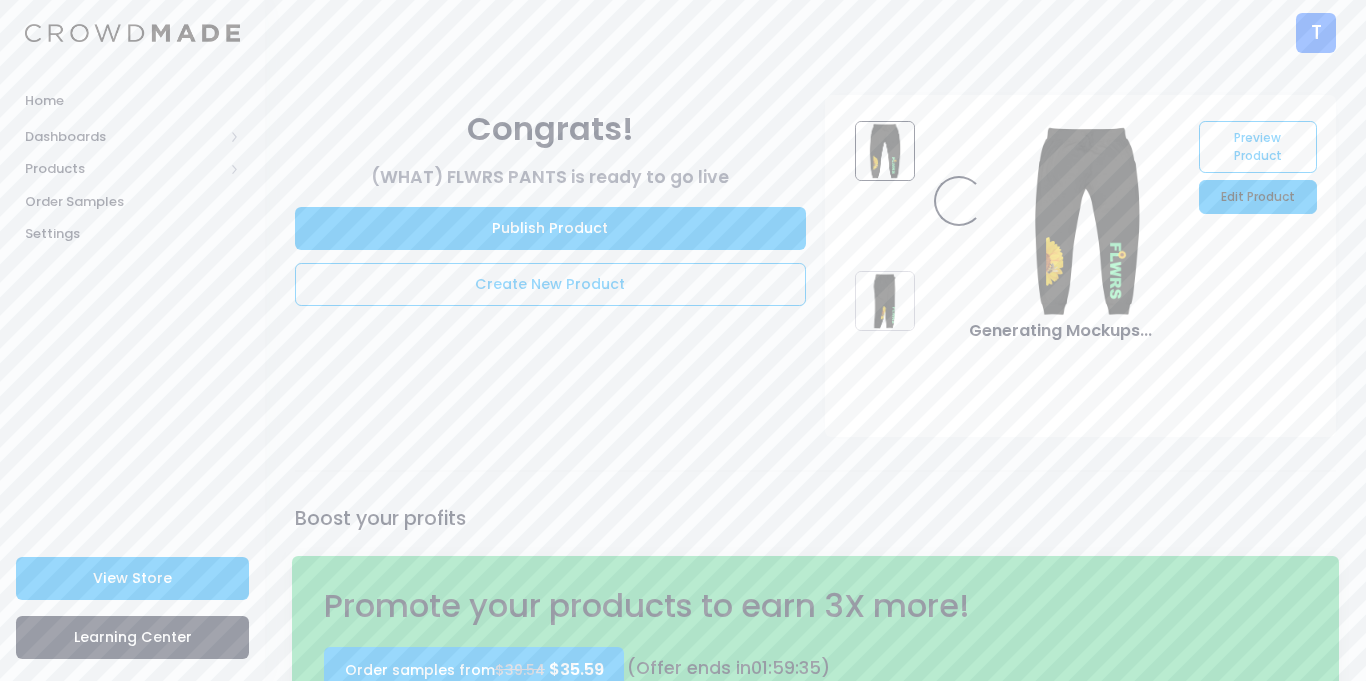 click on "Edit Product" at bounding box center [1258, 197] 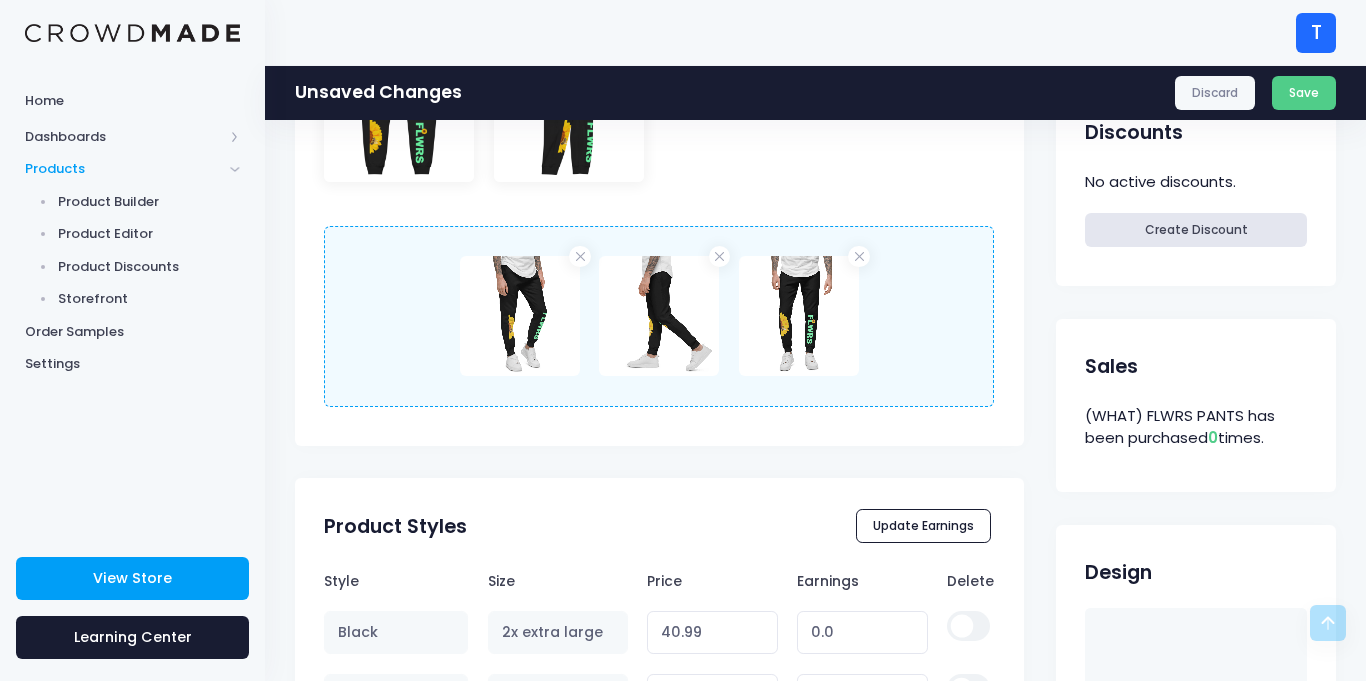 scroll, scrollTop: 754, scrollLeft: 0, axis: vertical 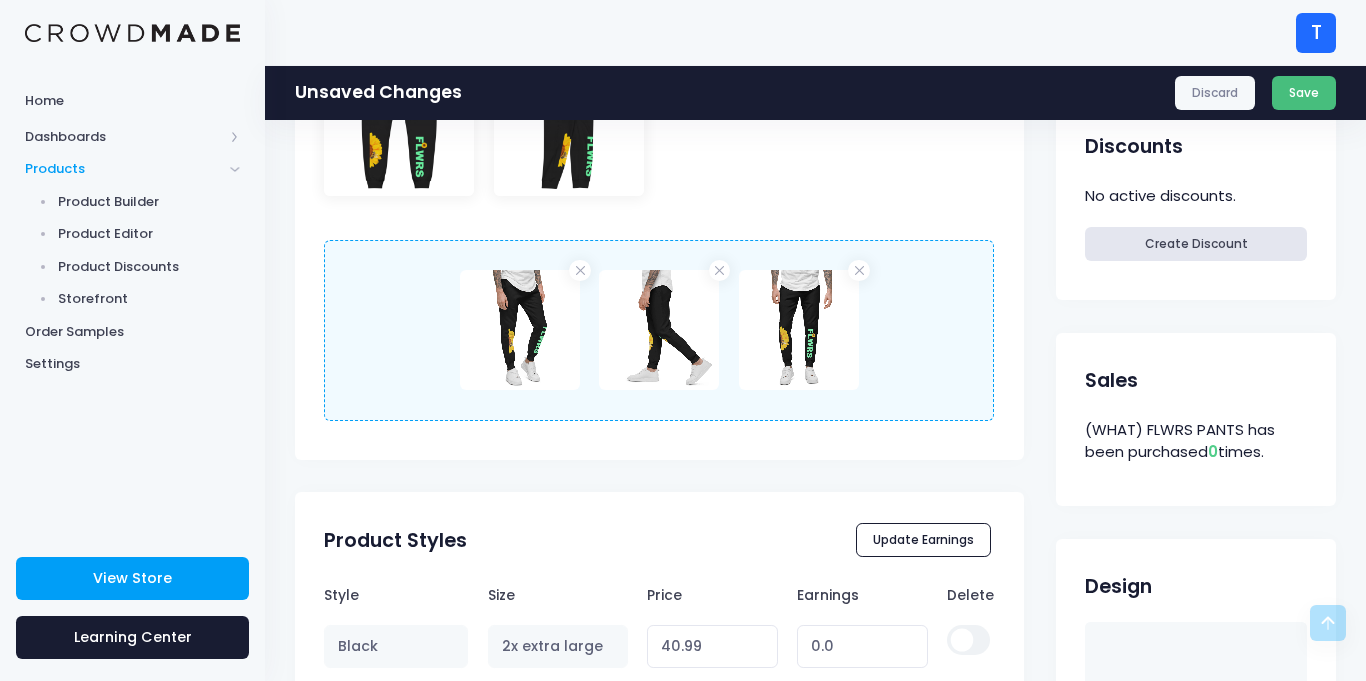 click on "Save" at bounding box center (1304, 93) 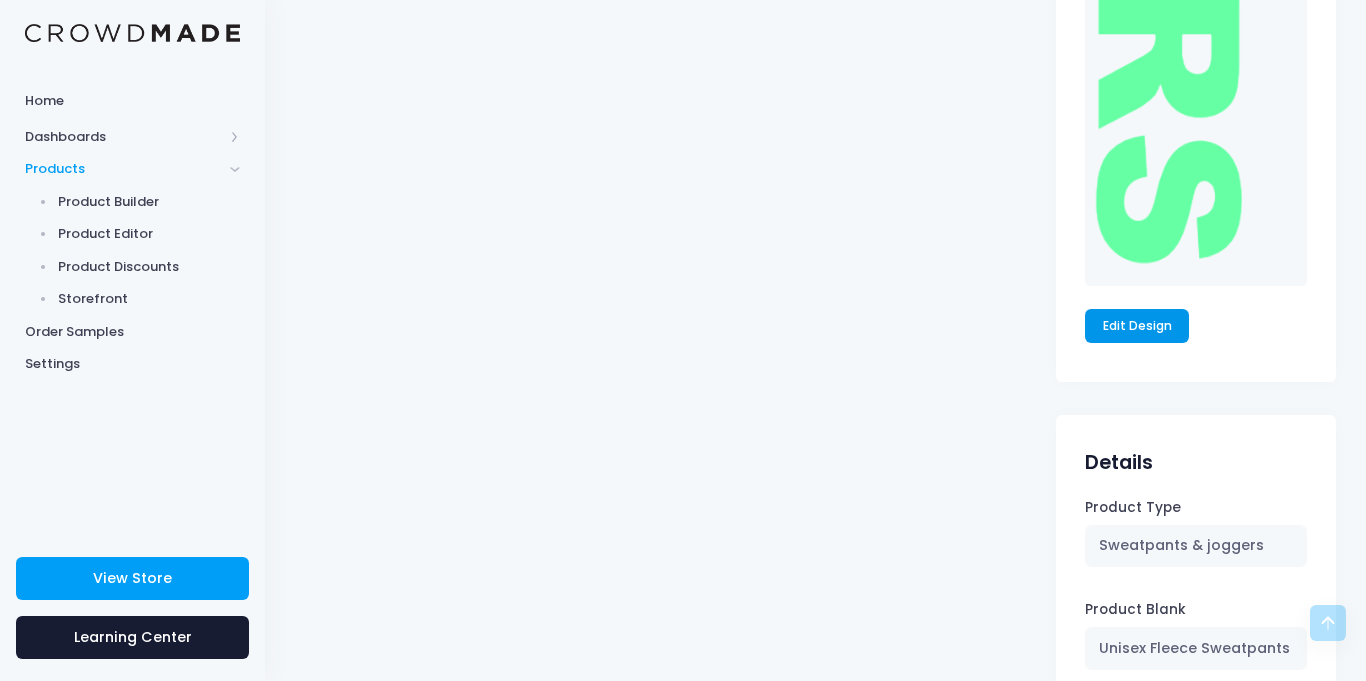 scroll, scrollTop: 1951, scrollLeft: 0, axis: vertical 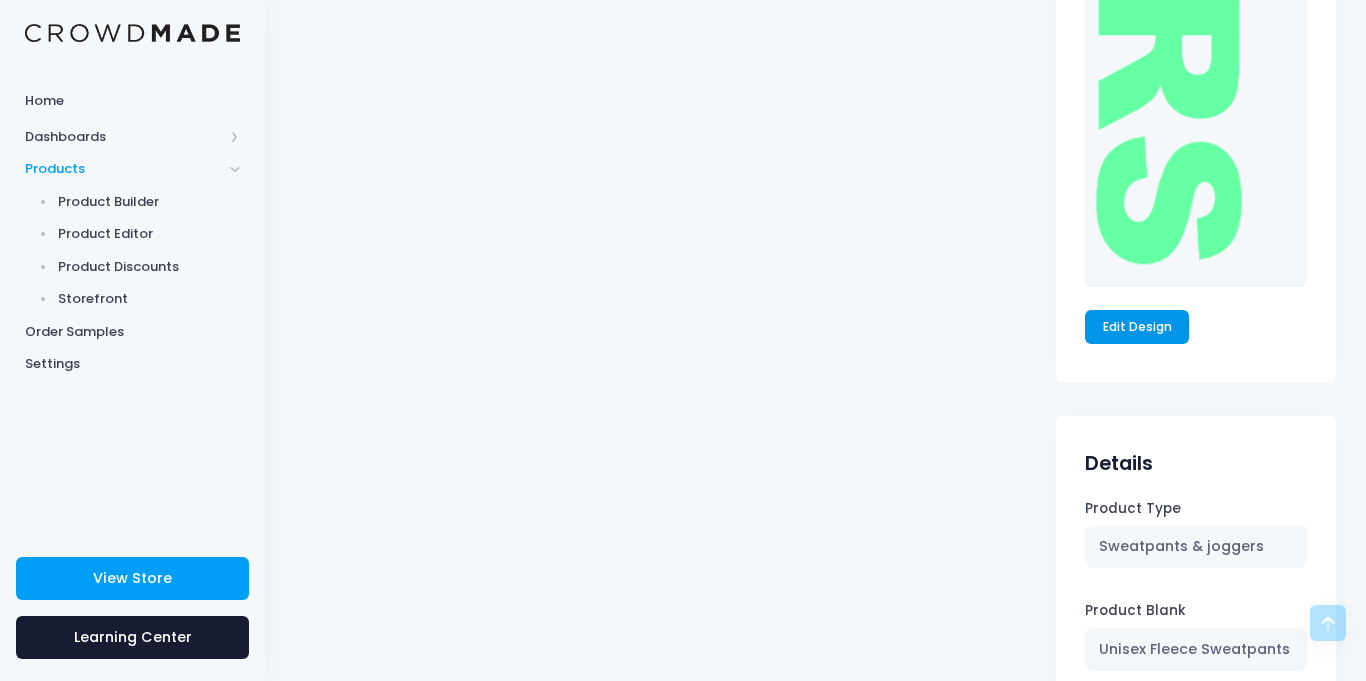 click on "Edit Design" at bounding box center (1137, 327) 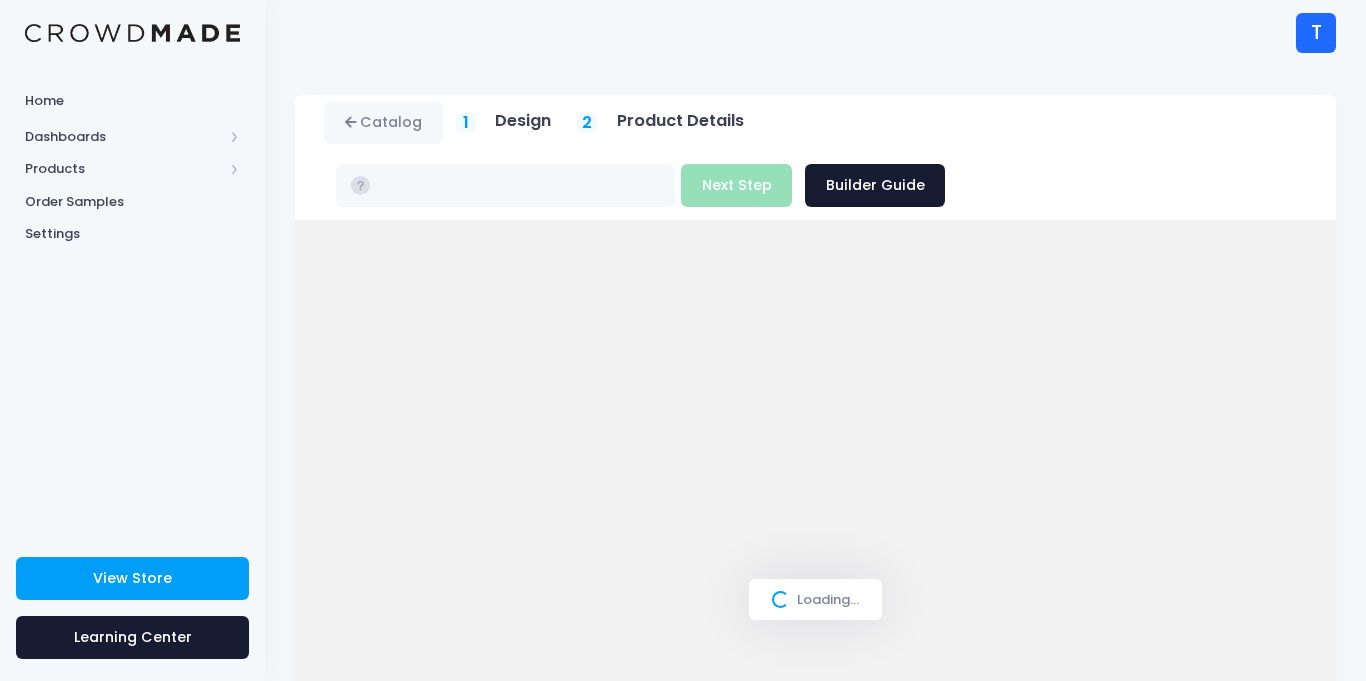 scroll, scrollTop: 0, scrollLeft: 0, axis: both 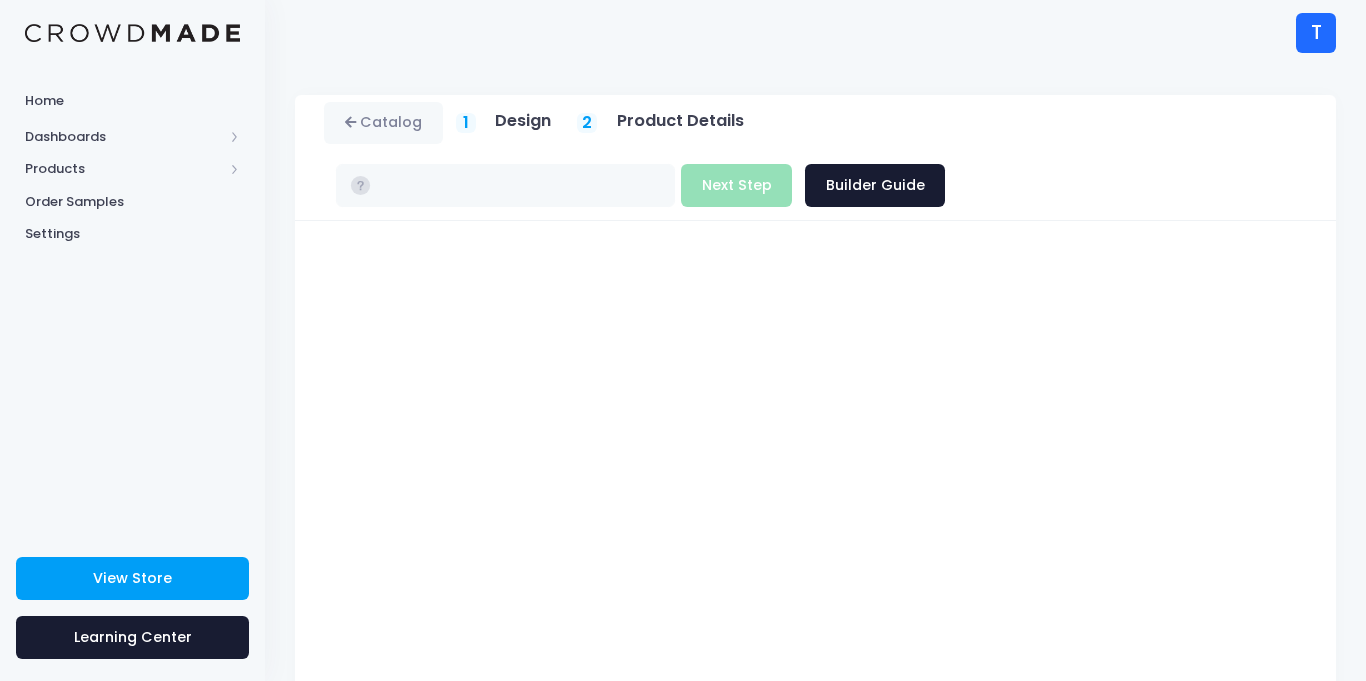 type on "$39.54 - $40.99" 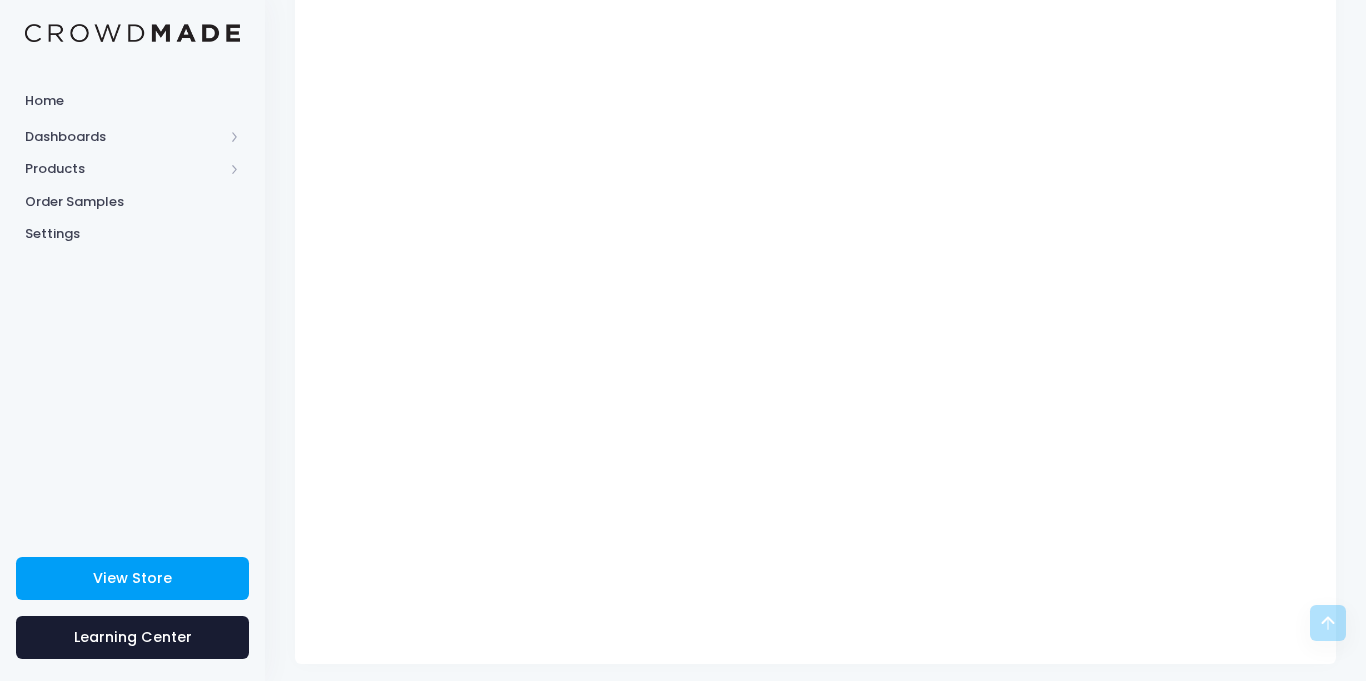 scroll, scrollTop: 327, scrollLeft: 0, axis: vertical 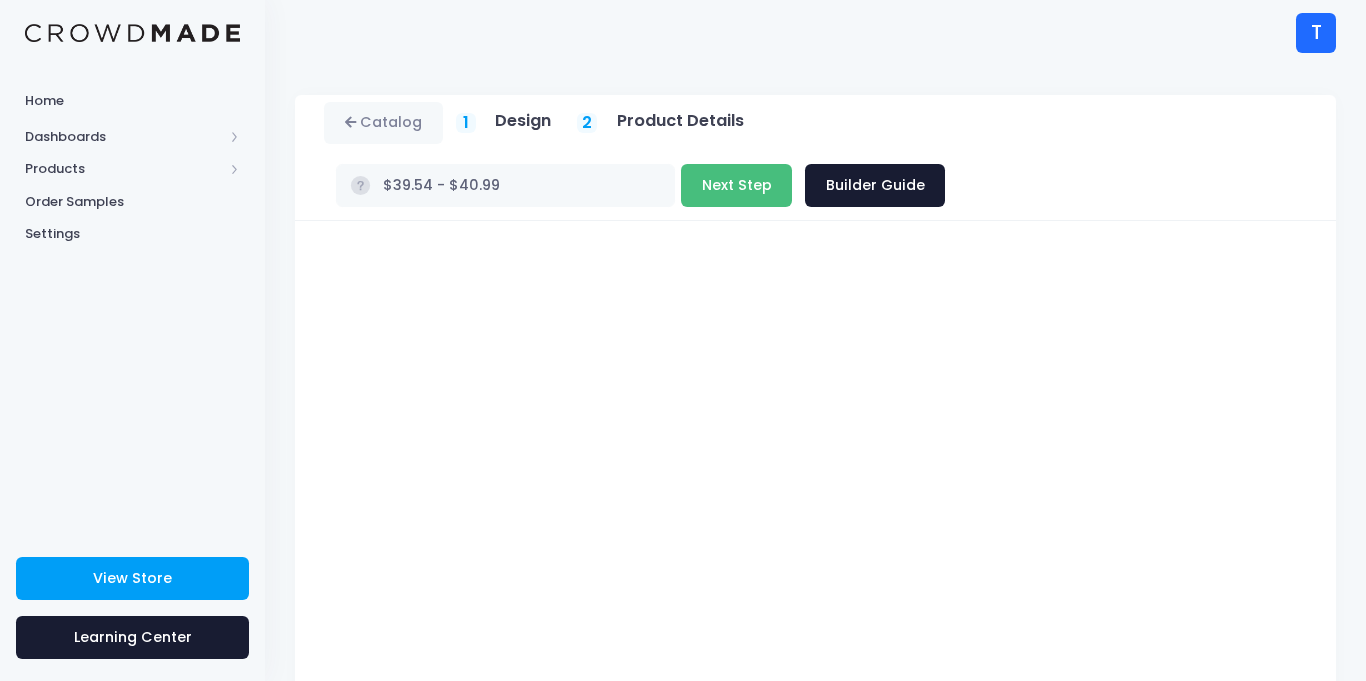 click on "Next Step" at bounding box center (736, 185) 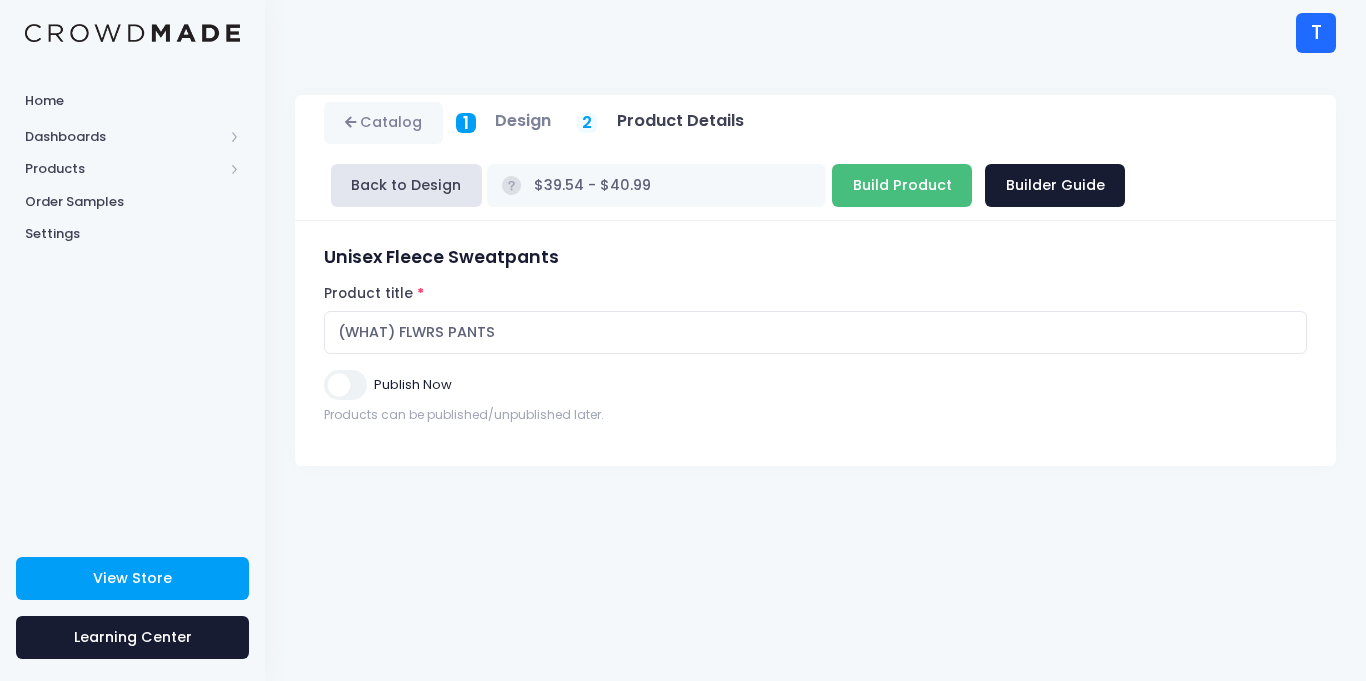 click on "Build Product" at bounding box center (902, 185) 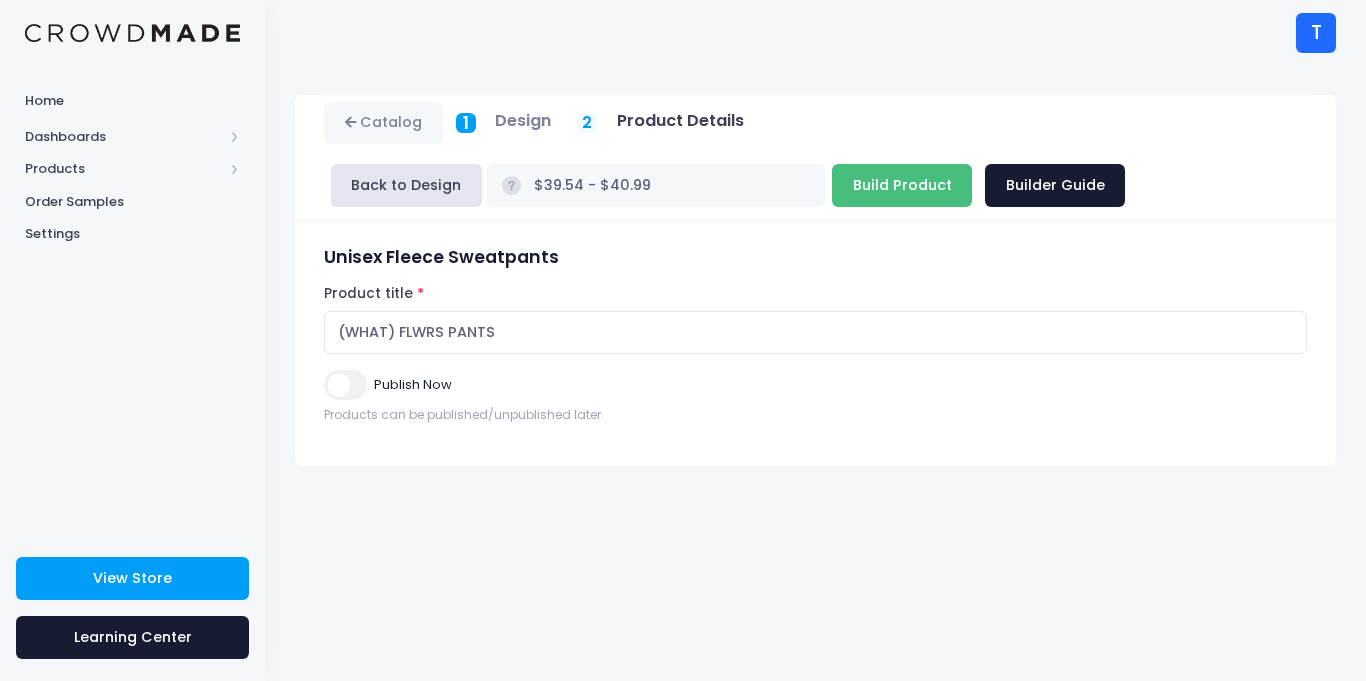 type on "Building product..." 